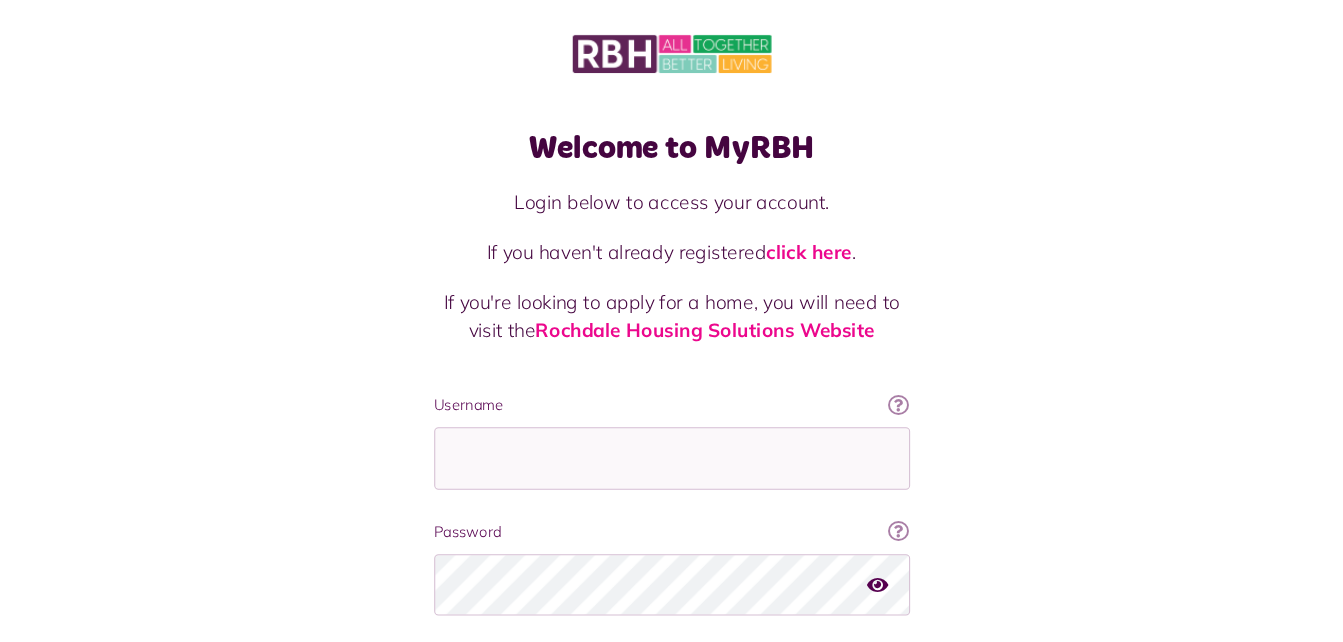scroll, scrollTop: 0, scrollLeft: 0, axis: both 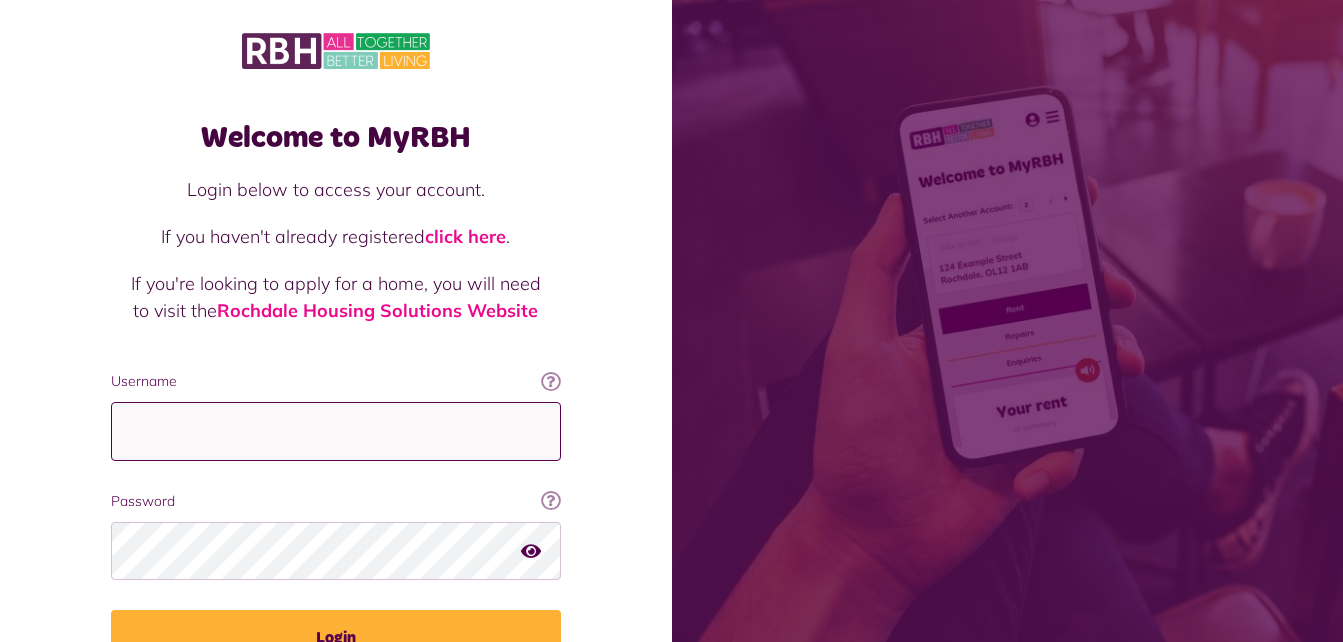 type on "**********" 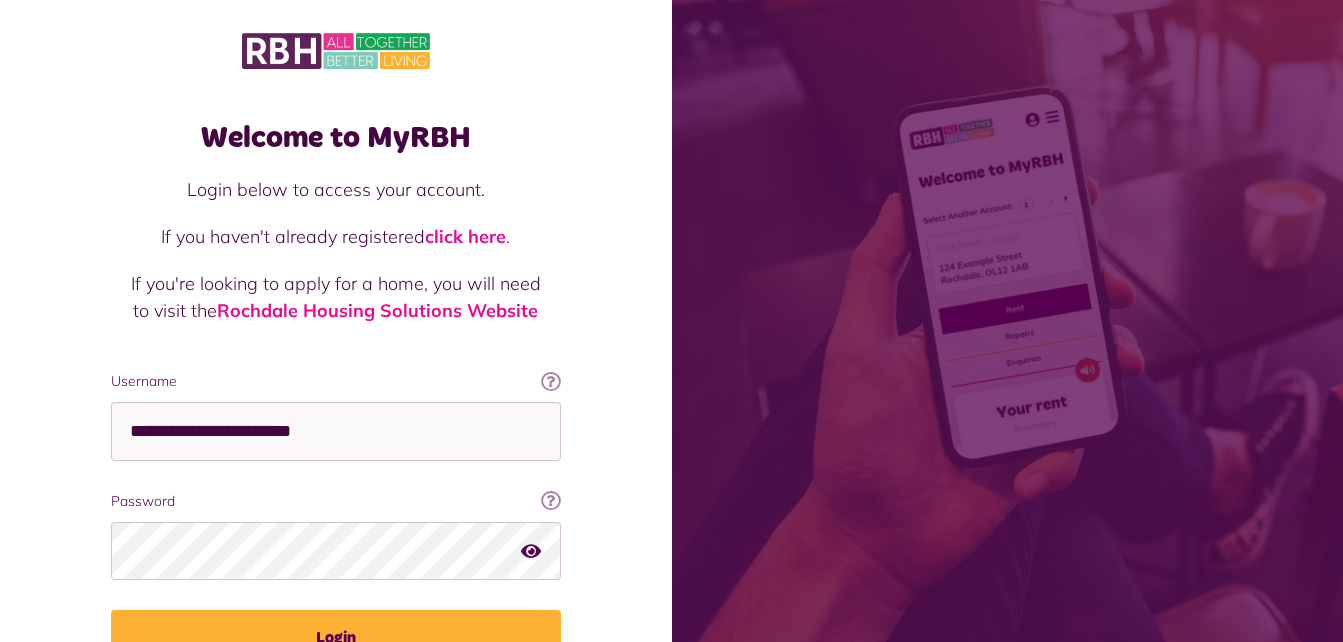 click at bounding box center [531, 551] 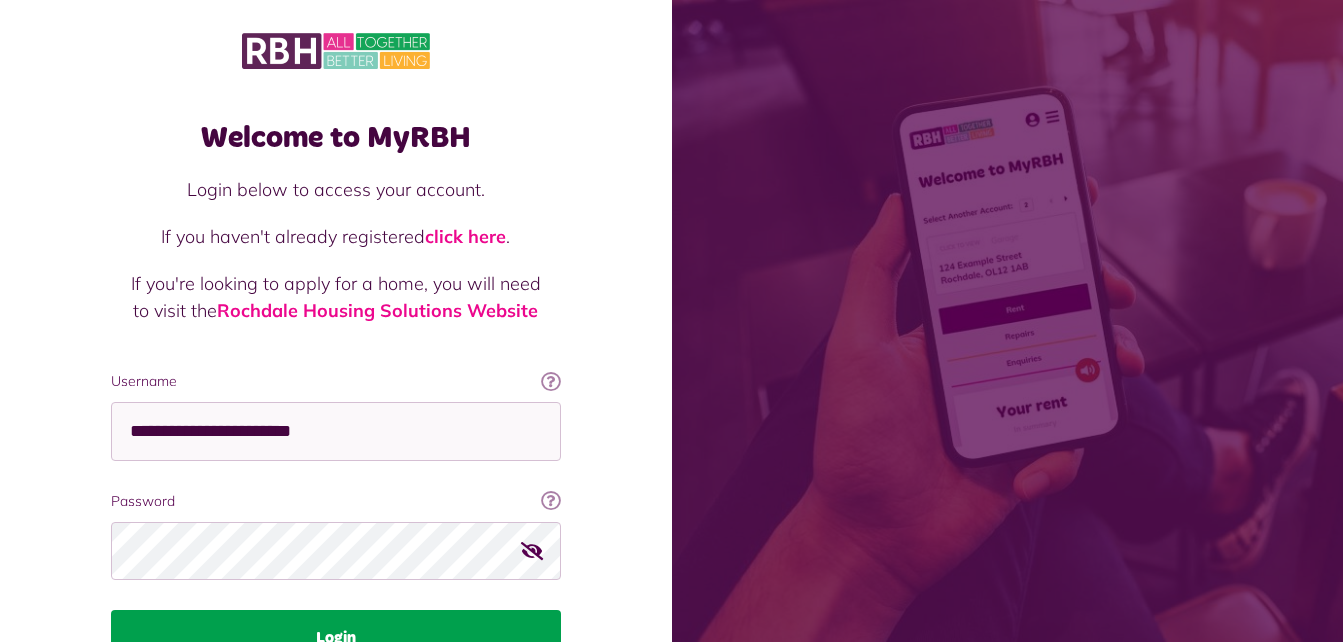 click on "Login" at bounding box center (336, 638) 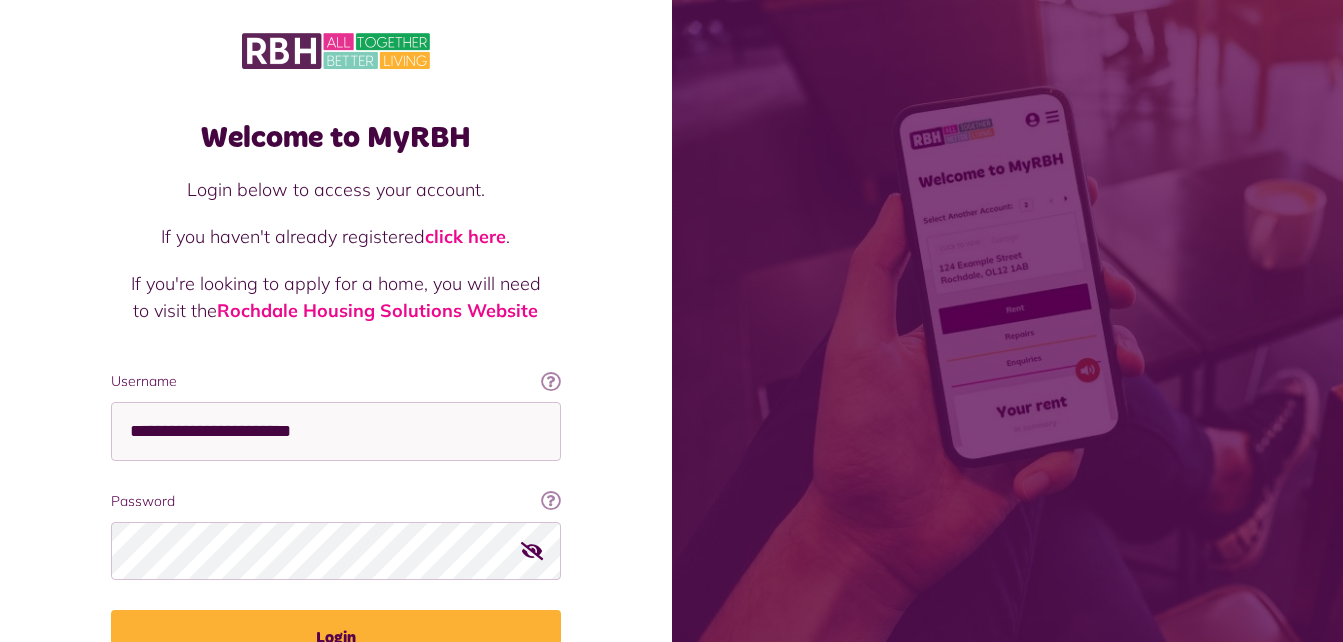 scroll, scrollTop: 63, scrollLeft: 0, axis: vertical 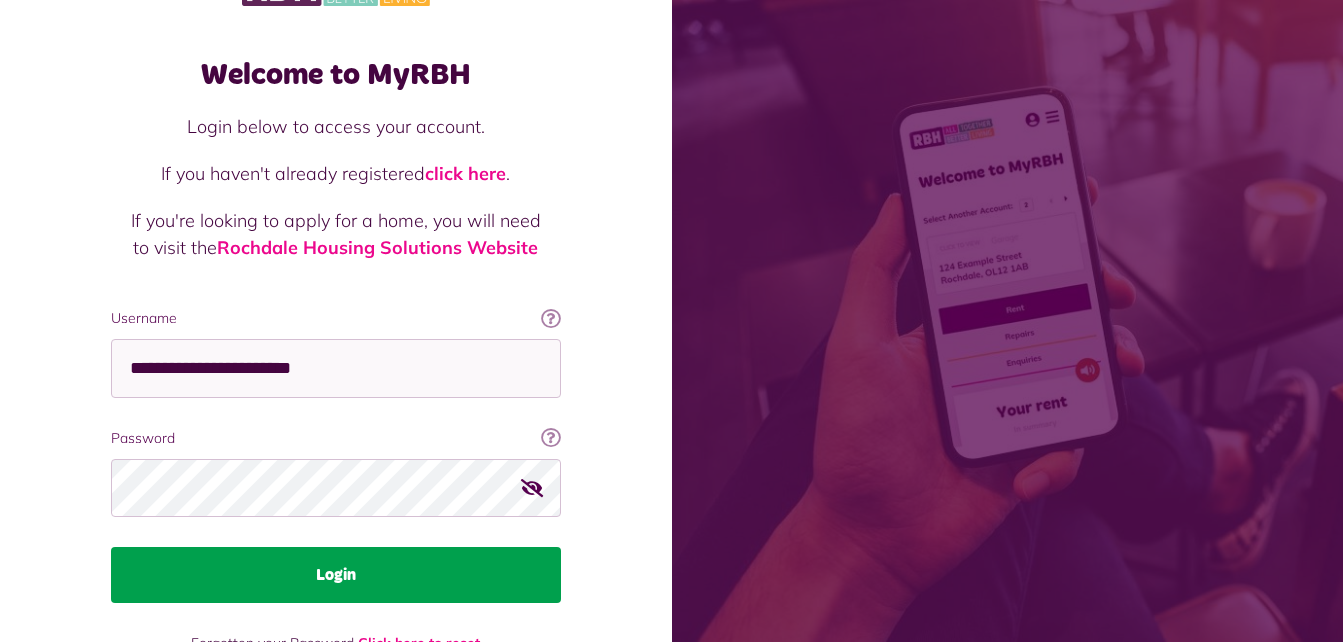 click on "Login" at bounding box center [336, 575] 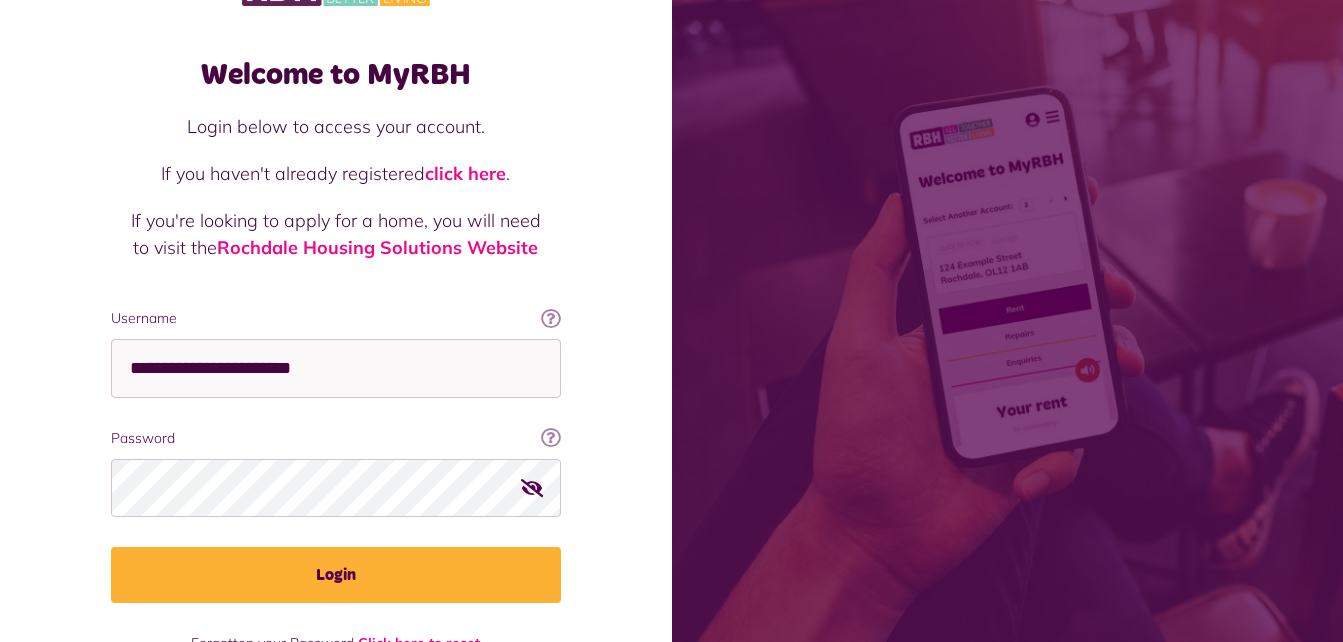 scroll, scrollTop: 126, scrollLeft: 0, axis: vertical 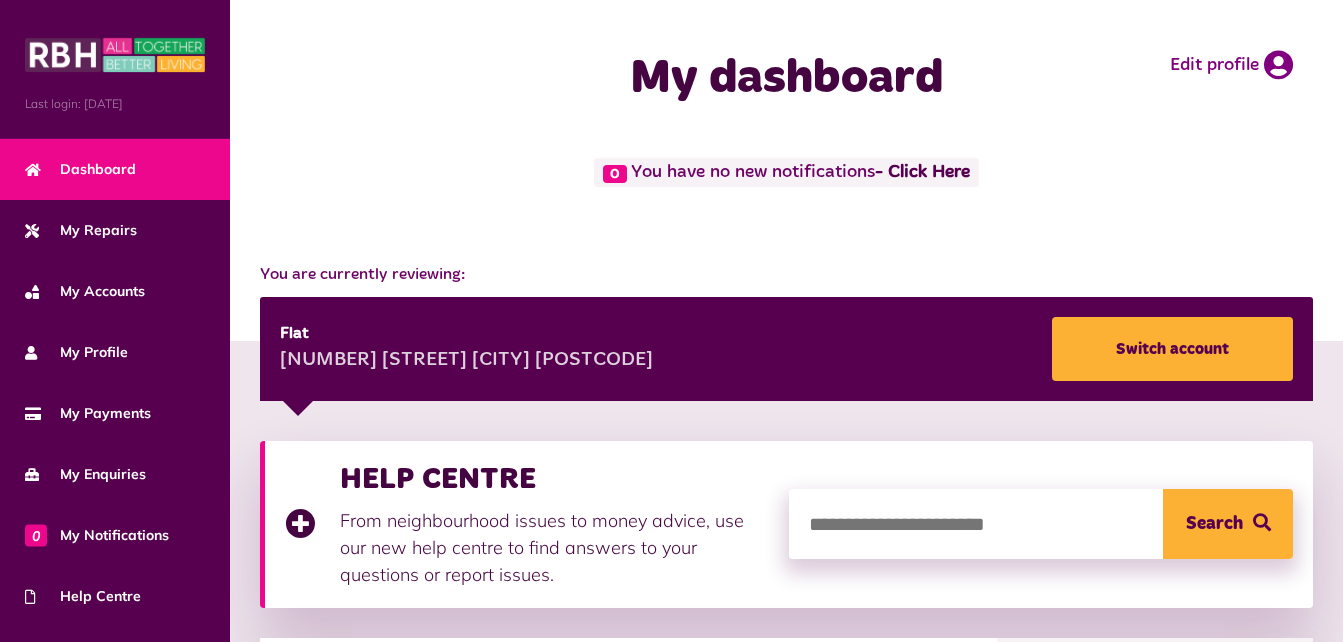 click on "Dashboard" at bounding box center (115, 169) 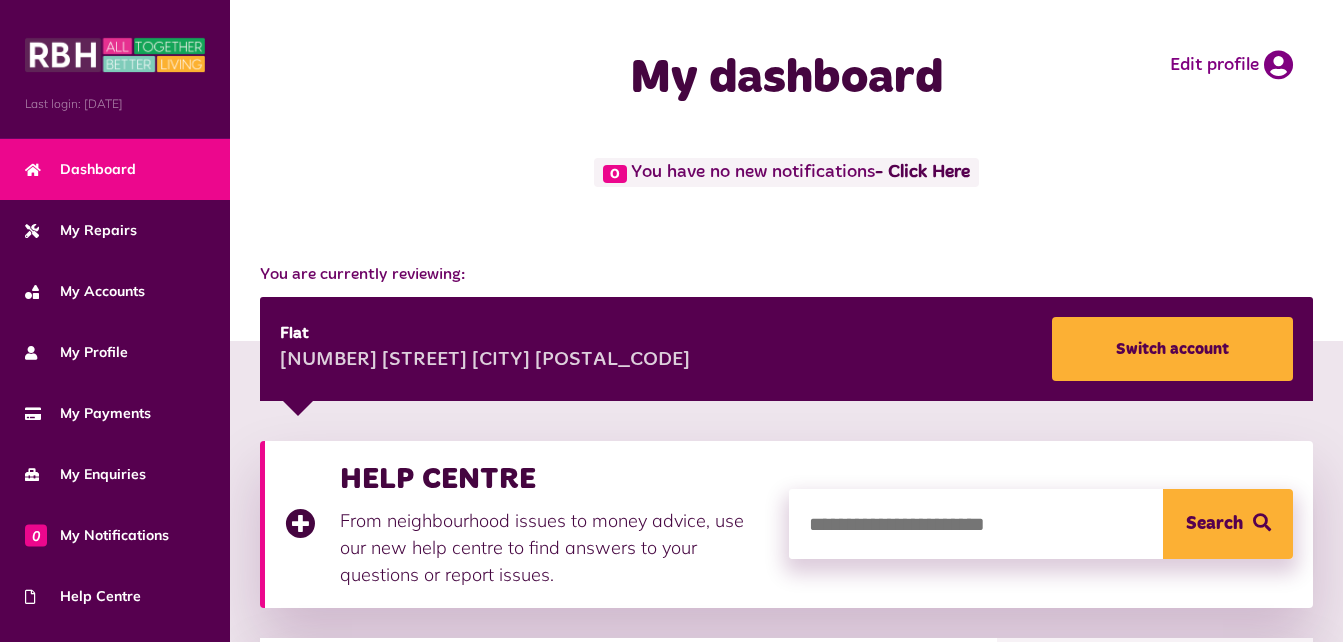 scroll, scrollTop: 0, scrollLeft: 0, axis: both 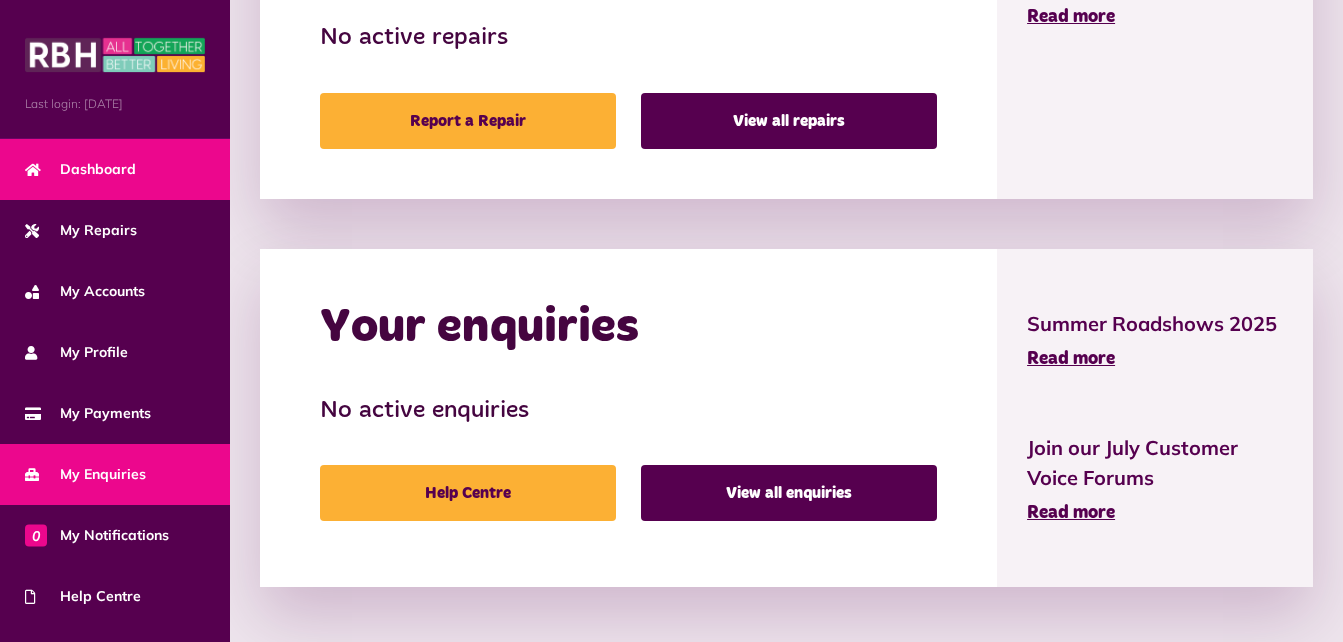 click on "My Enquiries" at bounding box center [85, 474] 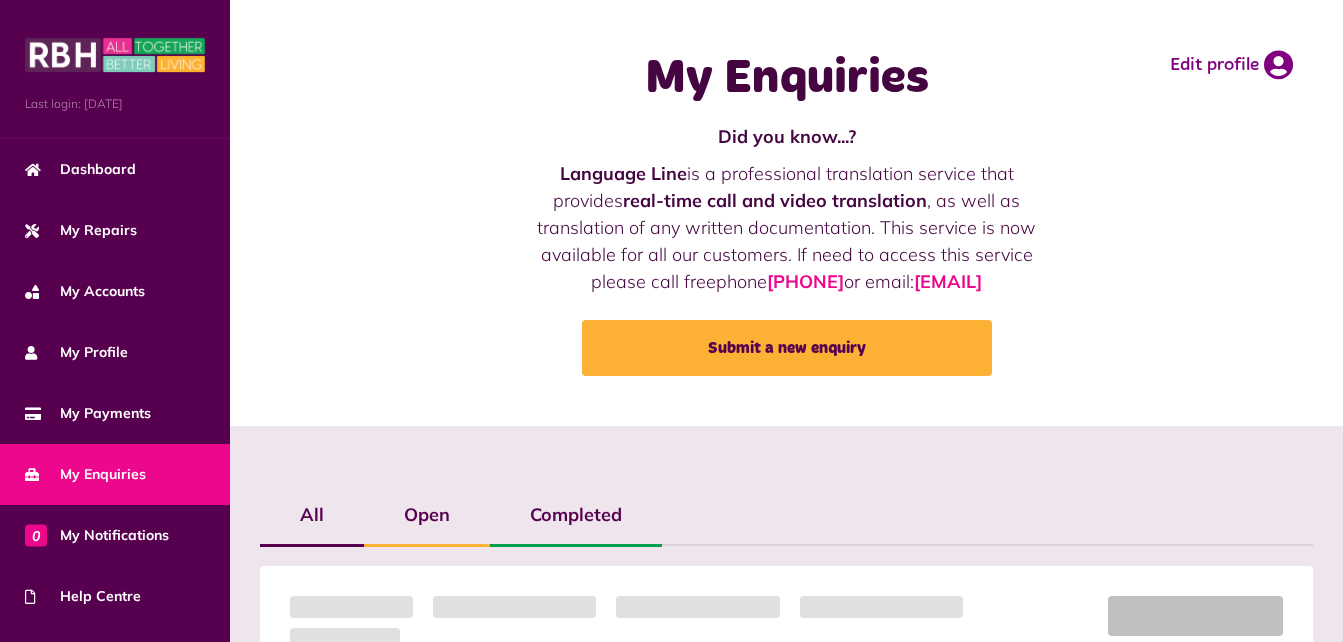 scroll, scrollTop: 0, scrollLeft: 0, axis: both 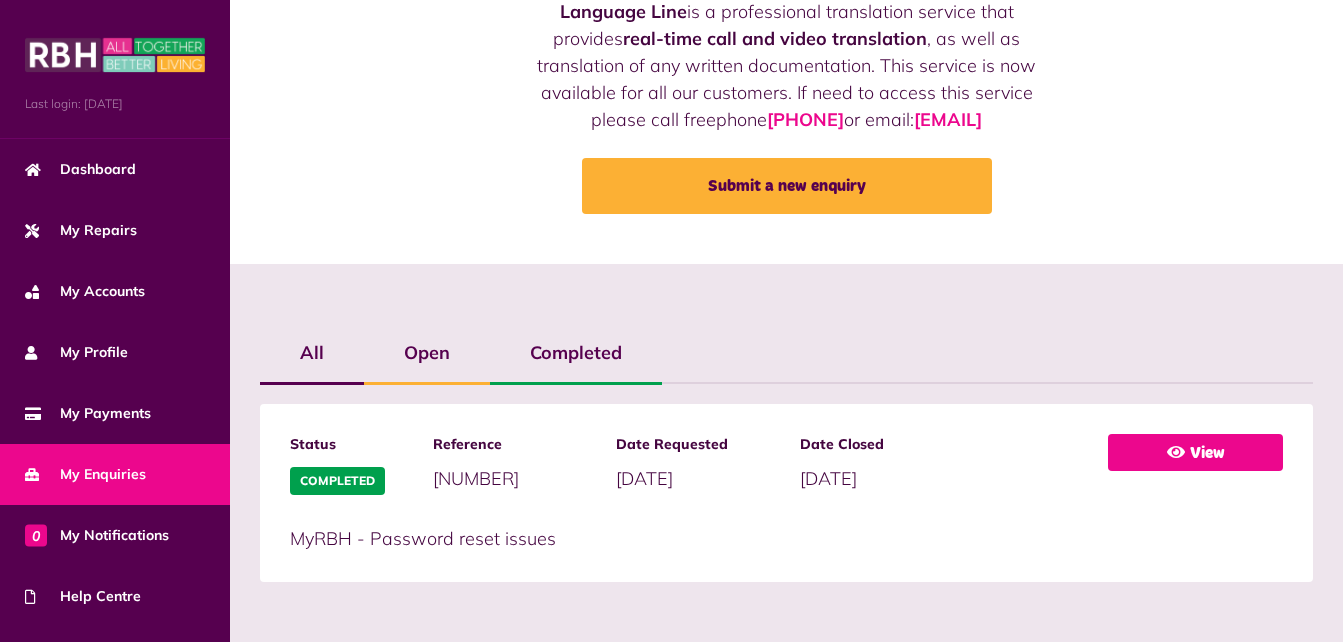 click at bounding box center [1176, 452] 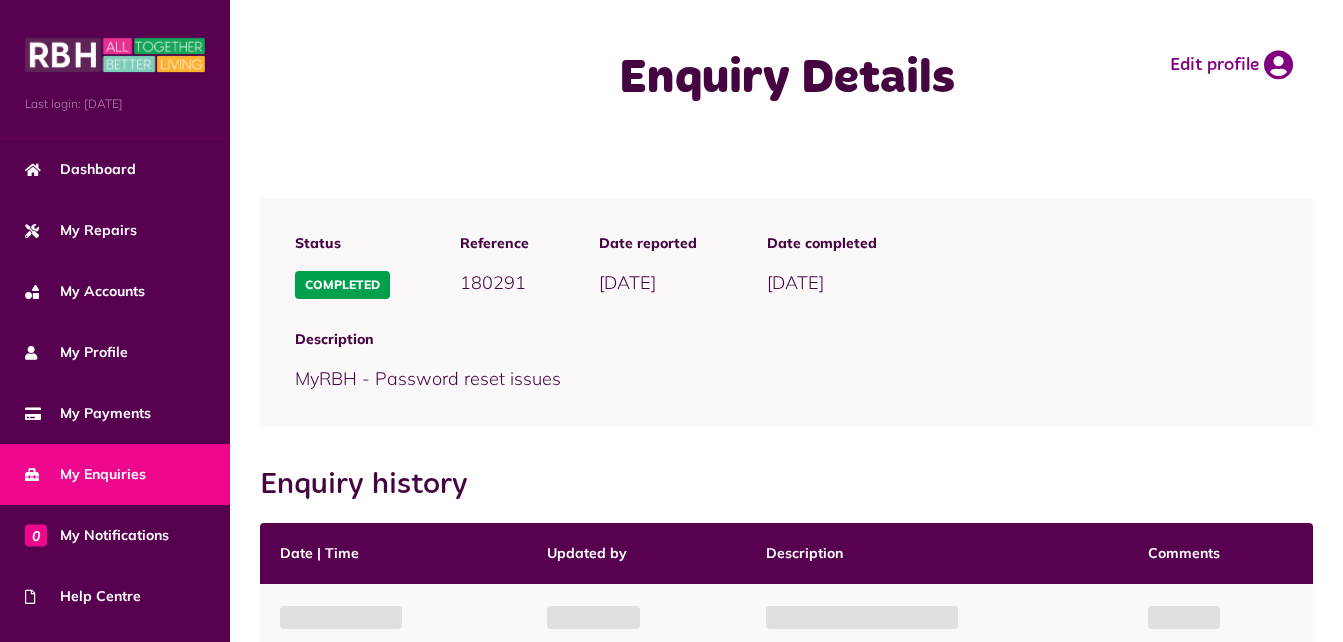 scroll, scrollTop: 0, scrollLeft: 0, axis: both 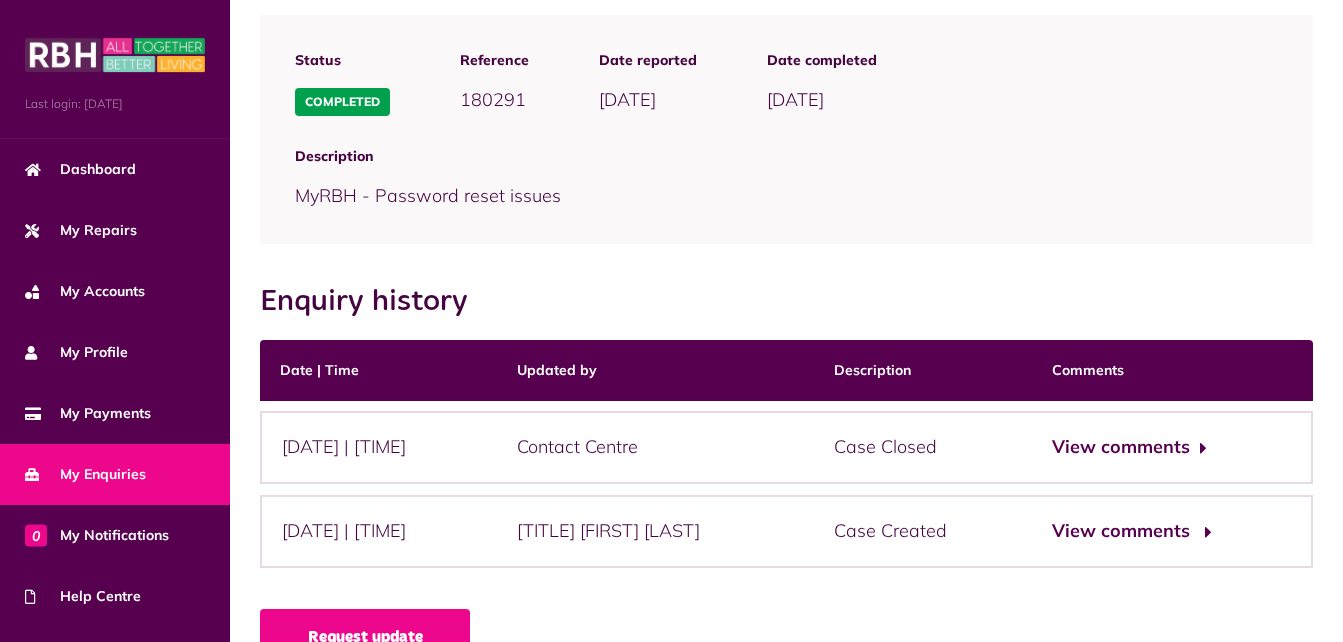 click on "View comments" at bounding box center (1129, 531) 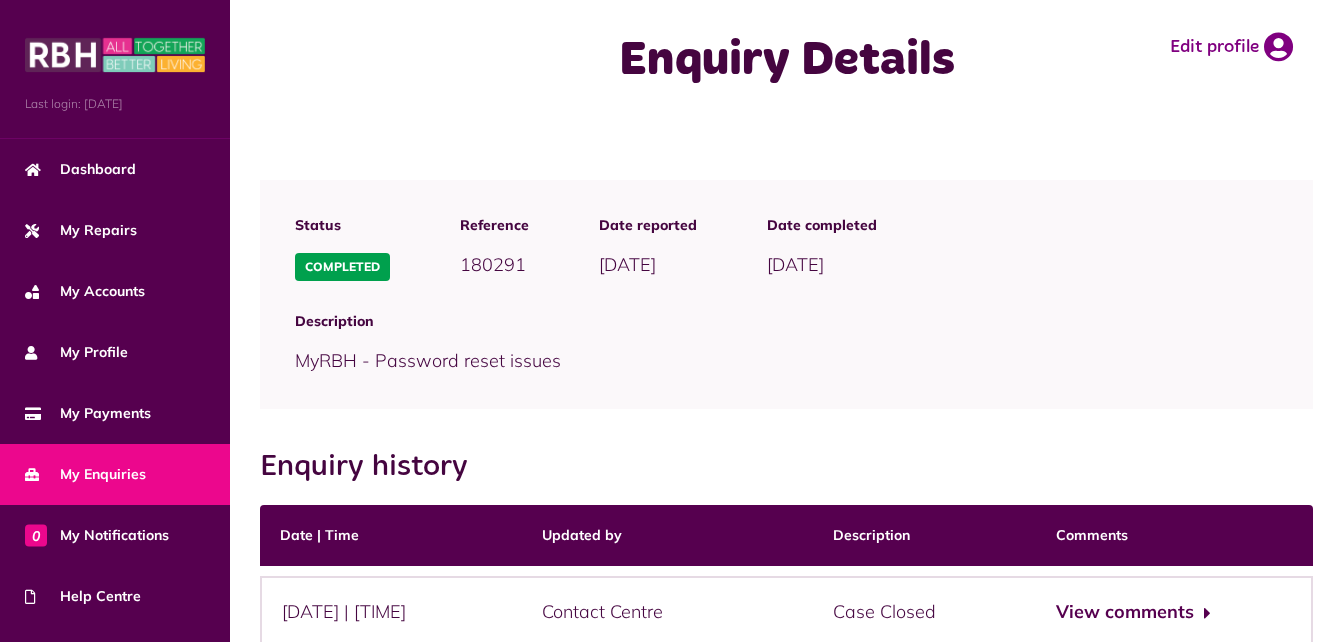 scroll, scrollTop: 0, scrollLeft: 0, axis: both 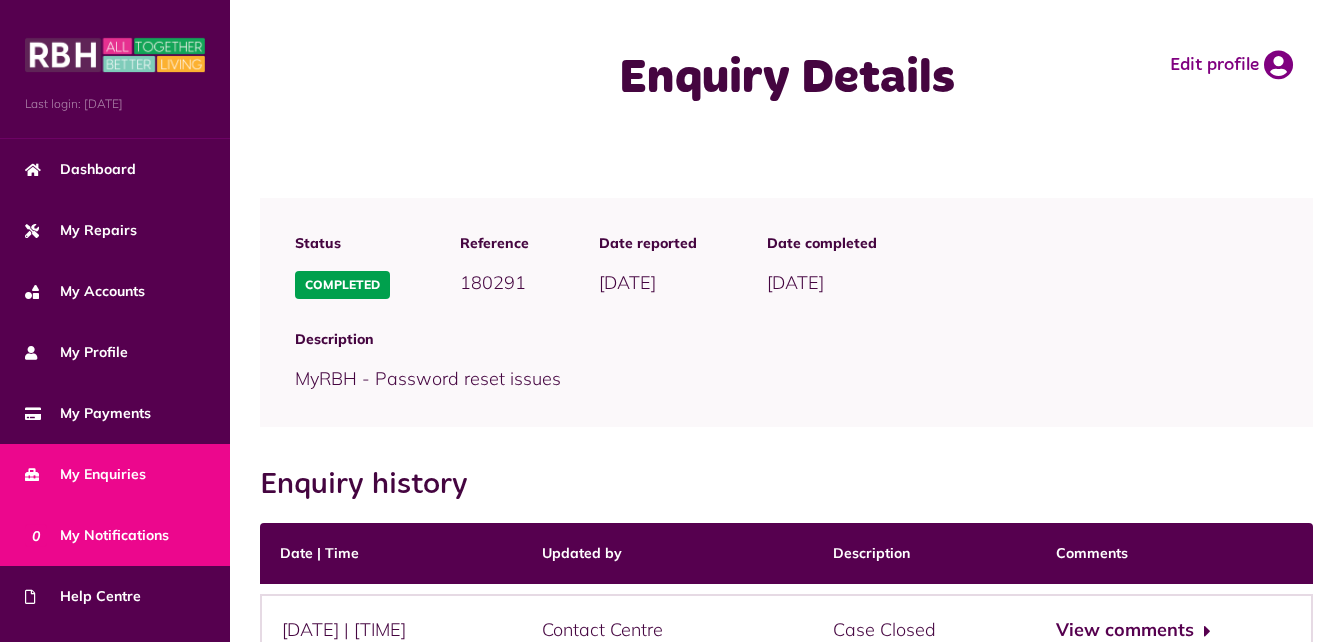 click on "0  My Notifications" at bounding box center (97, 535) 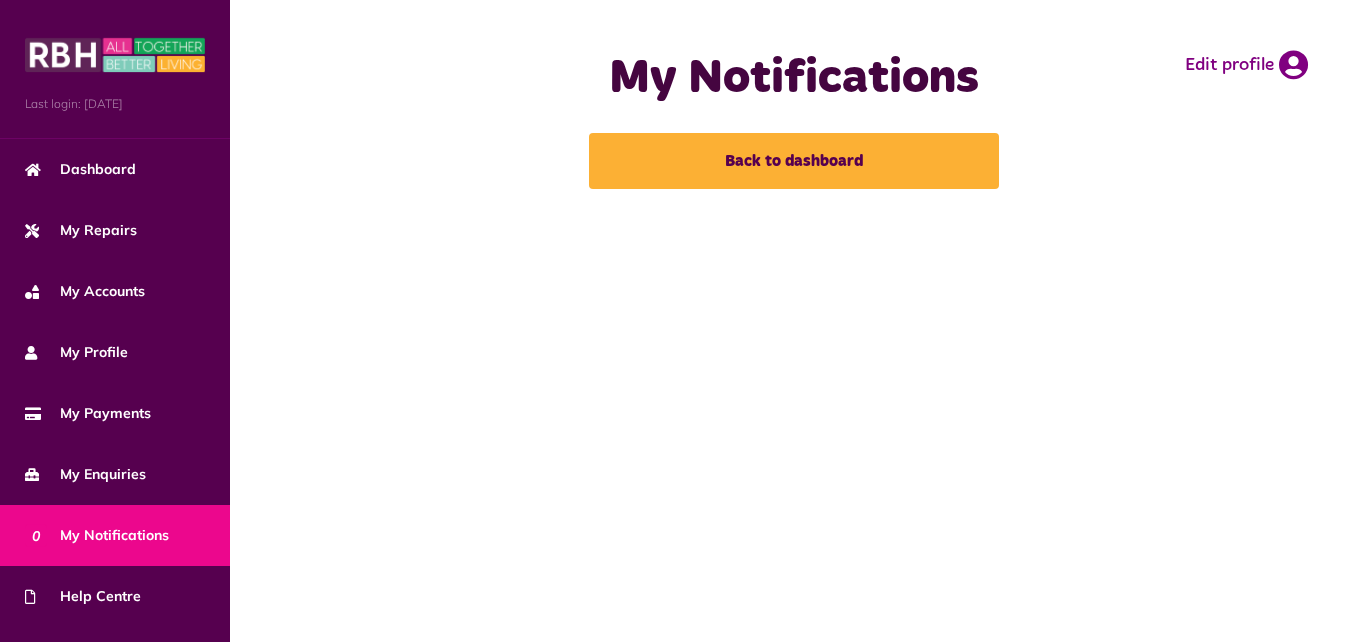 scroll, scrollTop: 0, scrollLeft: 0, axis: both 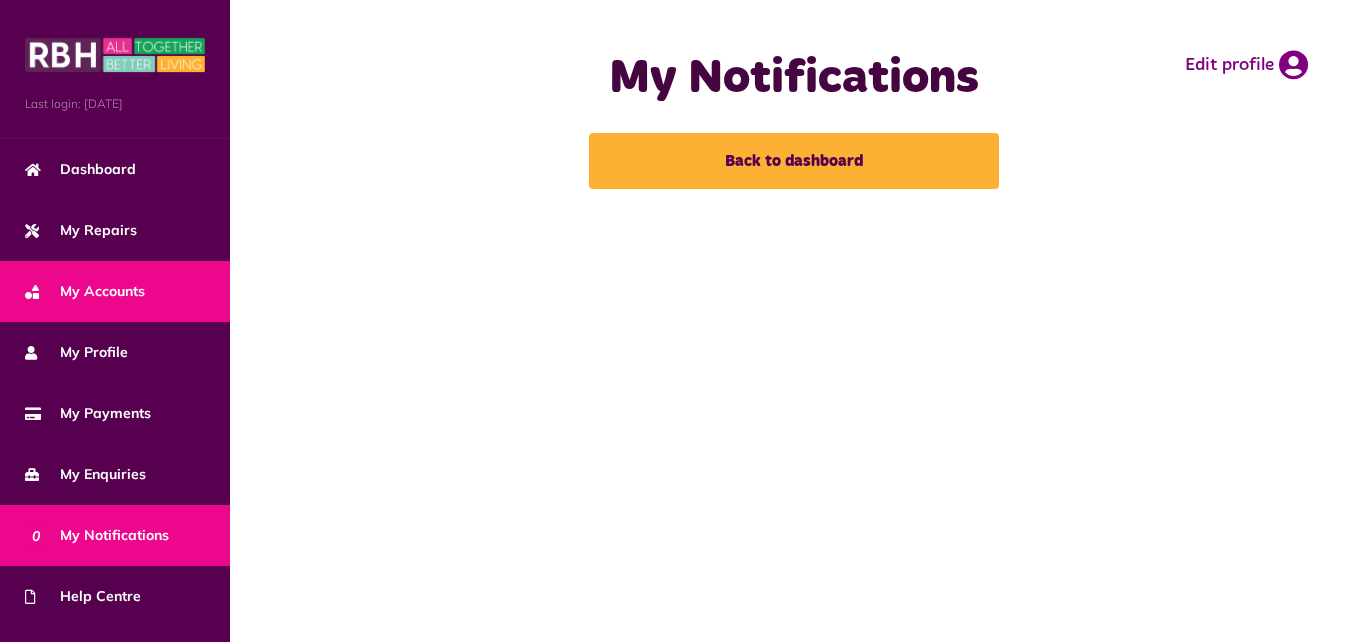 click on "My Accounts" at bounding box center (85, 291) 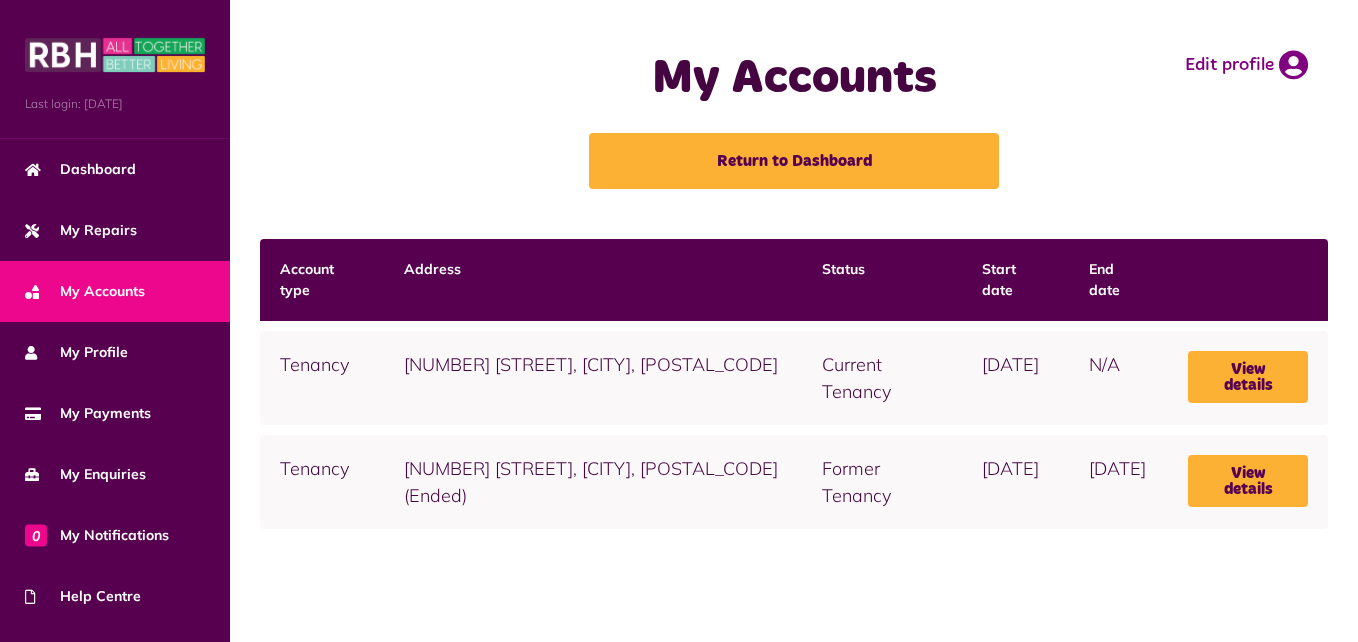 scroll, scrollTop: 0, scrollLeft: 0, axis: both 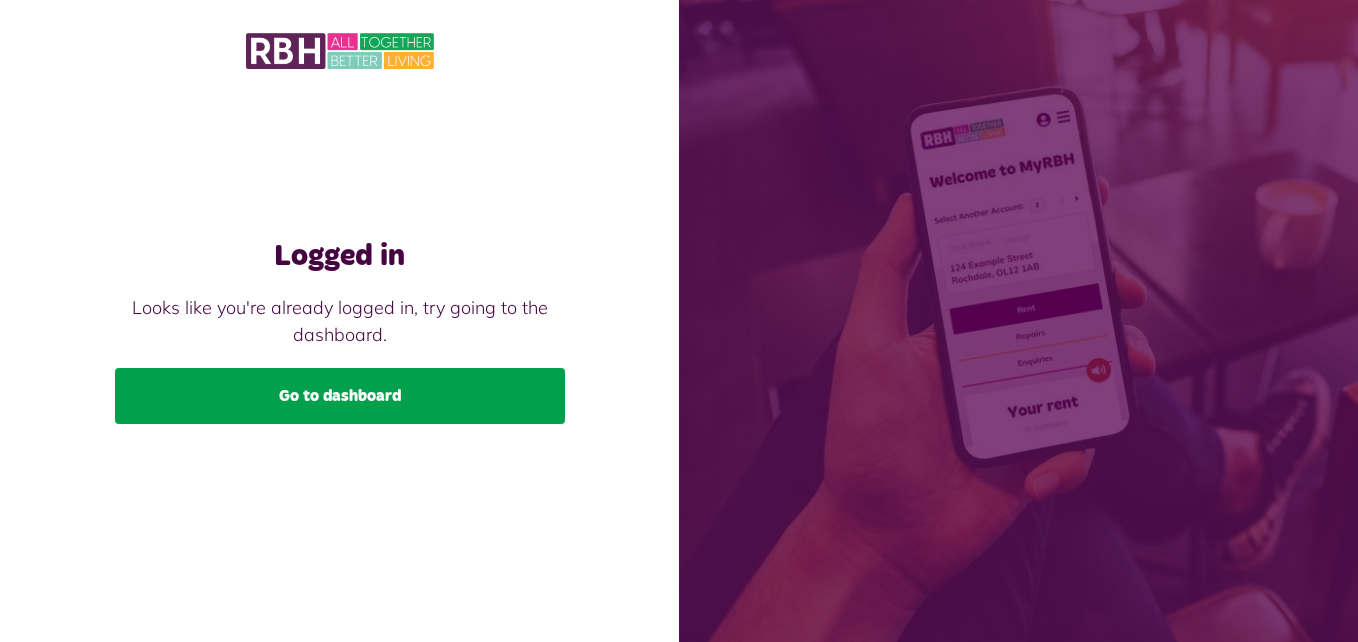 click on "Go to dashboard" at bounding box center (340, 396) 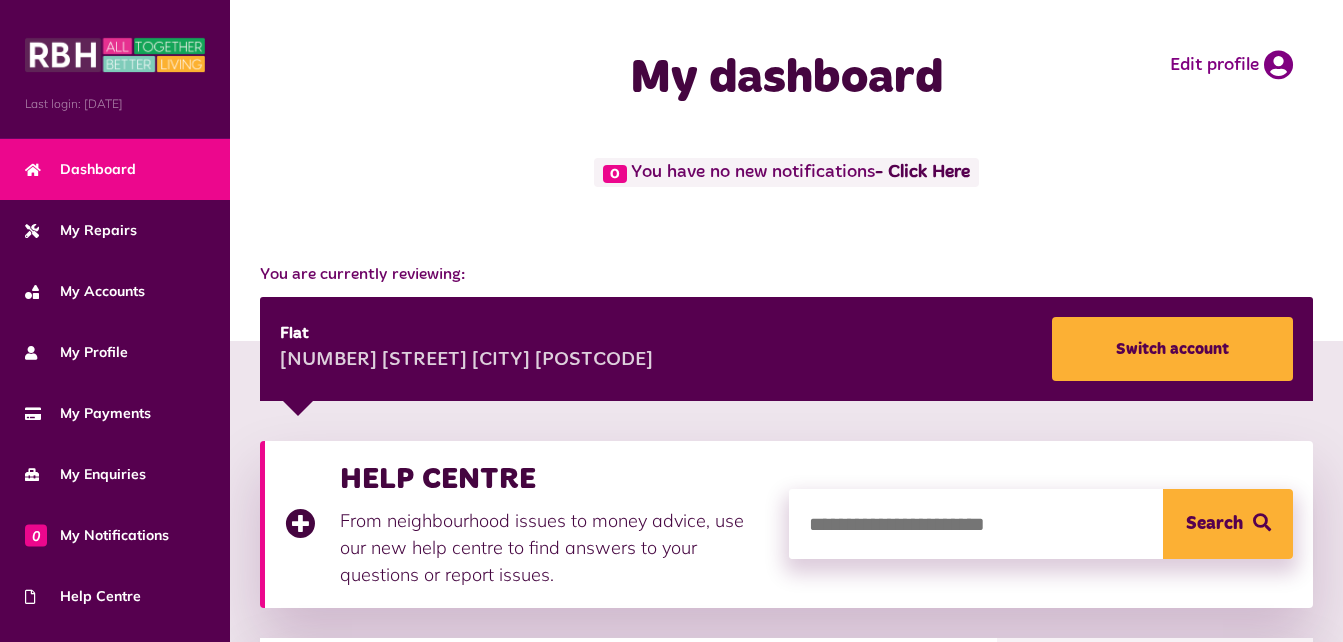 scroll, scrollTop: 0, scrollLeft: 0, axis: both 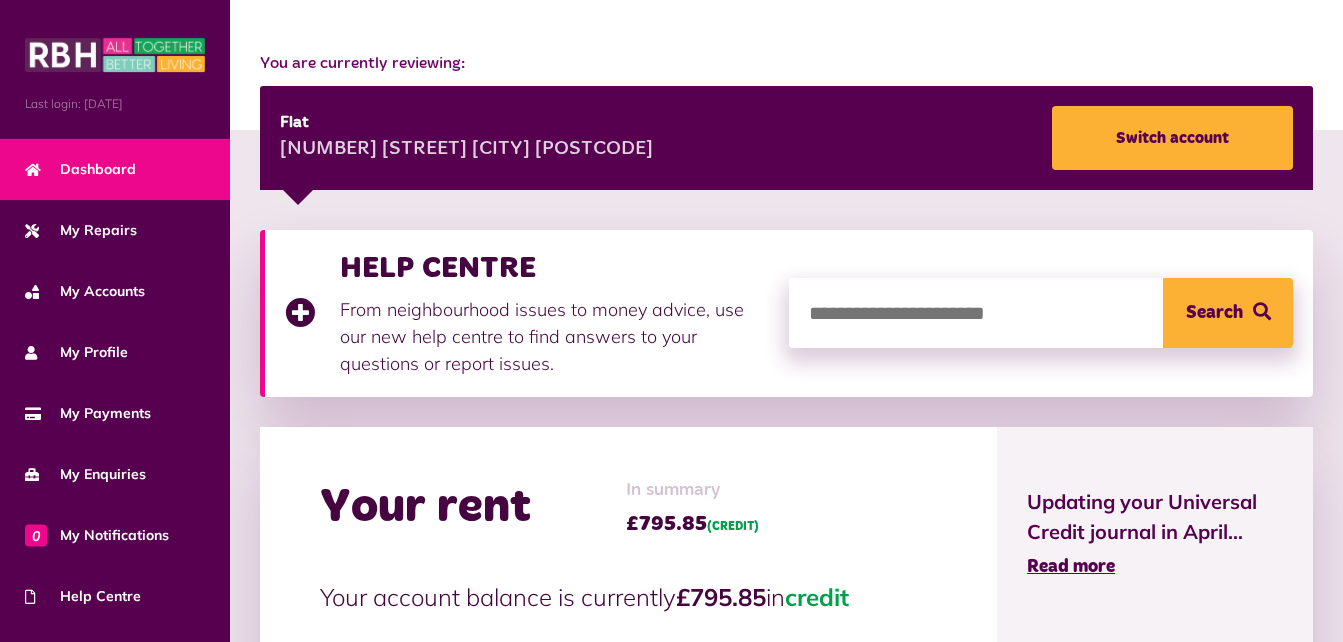 drag, startPoint x: 1339, startPoint y: 282, endPoint x: 1333, endPoint y: 338, distance: 56.32051 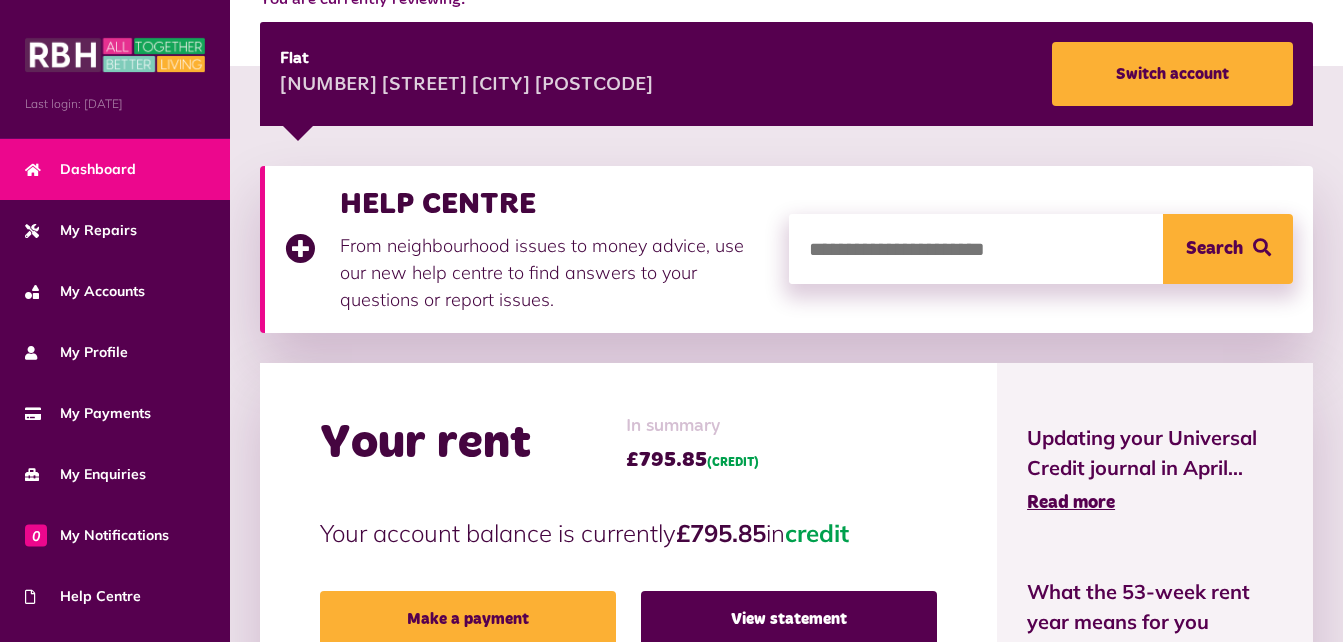 scroll, scrollTop: 382, scrollLeft: 0, axis: vertical 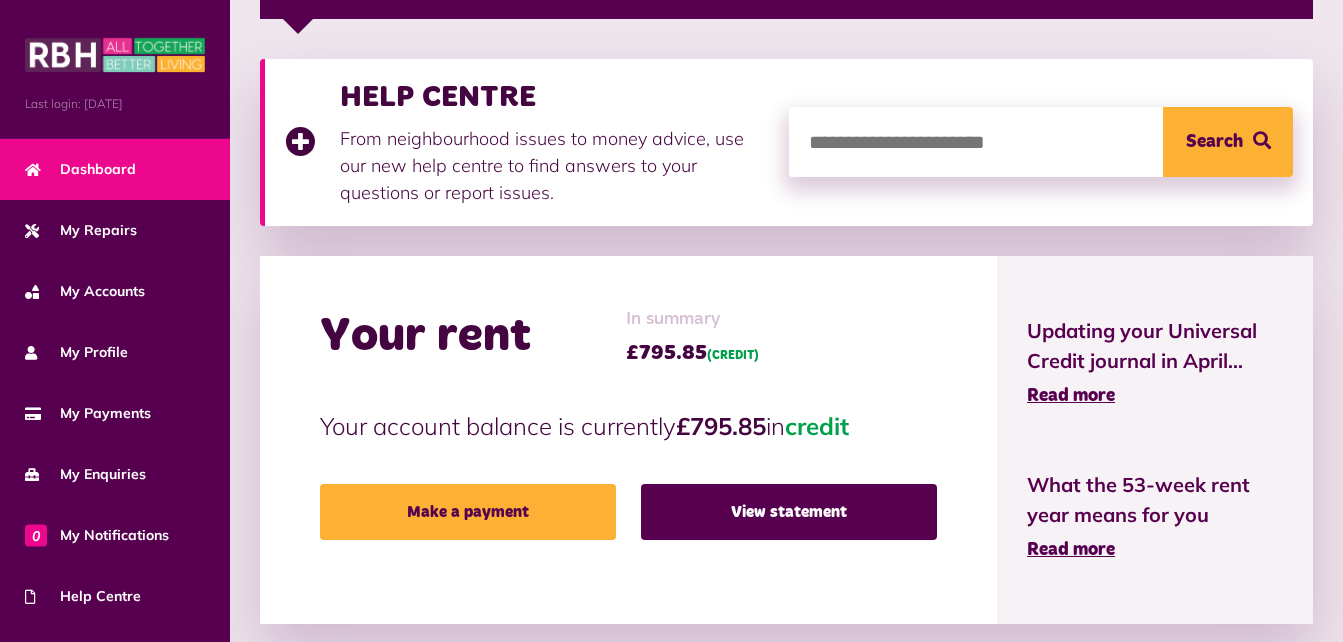 click on "HELP CENTRE
From neighbourhood issues to money advice, use our new help centre to find answers to your questions or report issues.
Search
Your rent
In summary
£795.85  (CREDIT)
Your account balance is currently  £795.85  in  credit
Make a payment
View statement
Read more" at bounding box center (786, 701) 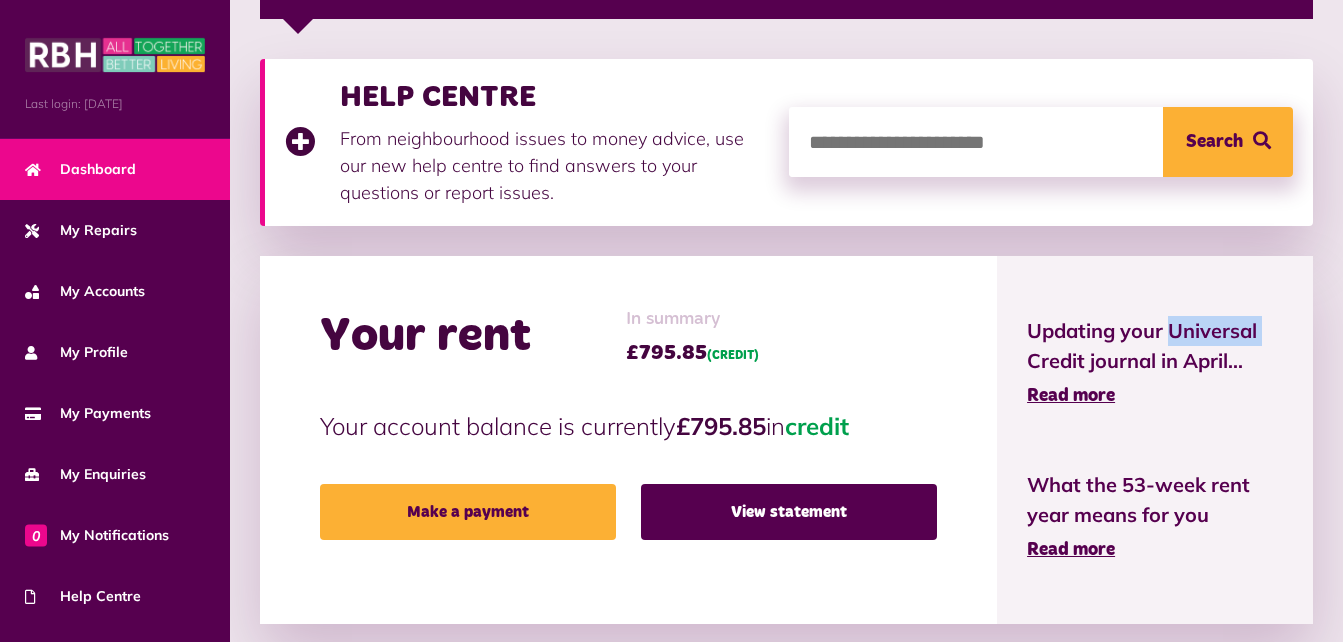 click on "HELP CENTRE
From neighbourhood issues to money advice, use our new help centre to find answers to your questions or report issues.
Search
Your rent
In summary
£795.85  (CREDIT)
Your account balance is currently  £795.85  in  credit
Make a payment
View statement
Read more" at bounding box center (786, 701) 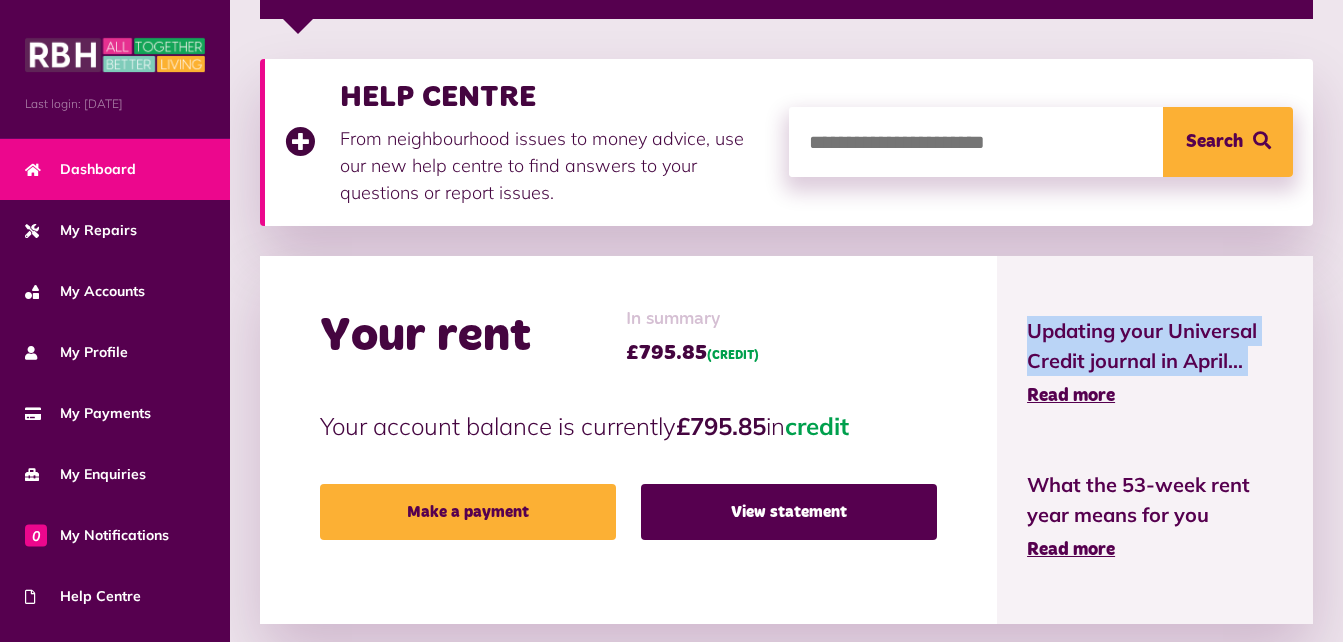 drag, startPoint x: 1342, startPoint y: 334, endPoint x: 1342, endPoint y: 347, distance: 13 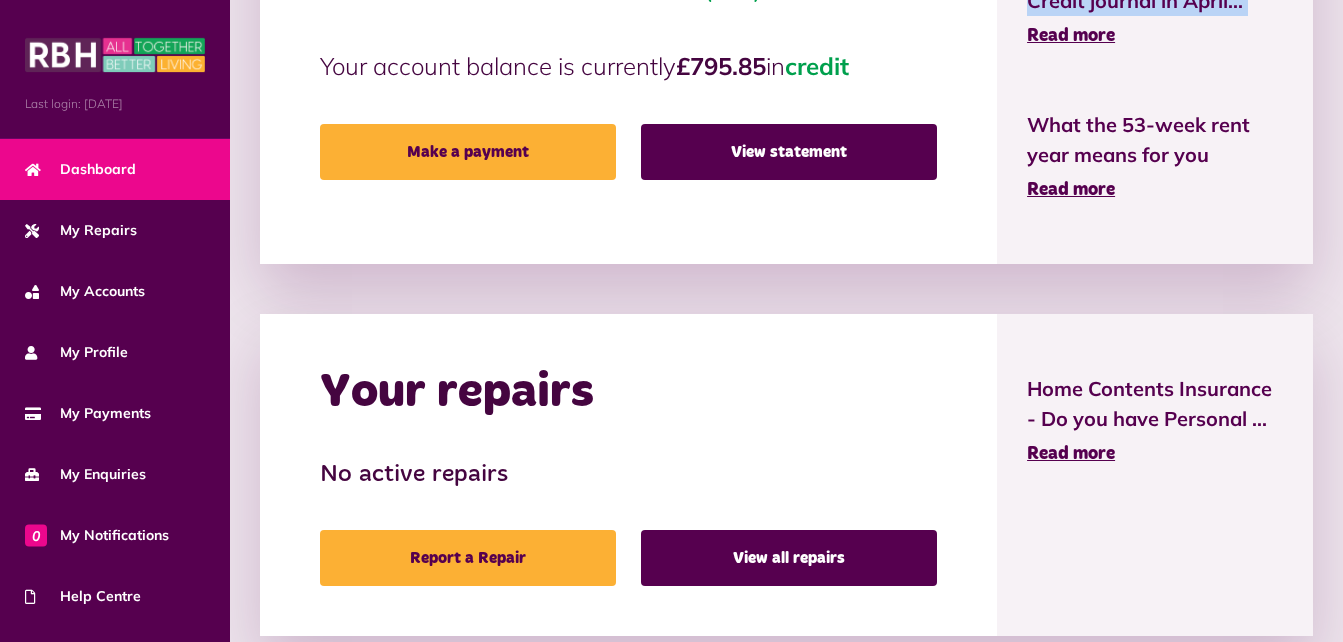 scroll, scrollTop: 757, scrollLeft: 0, axis: vertical 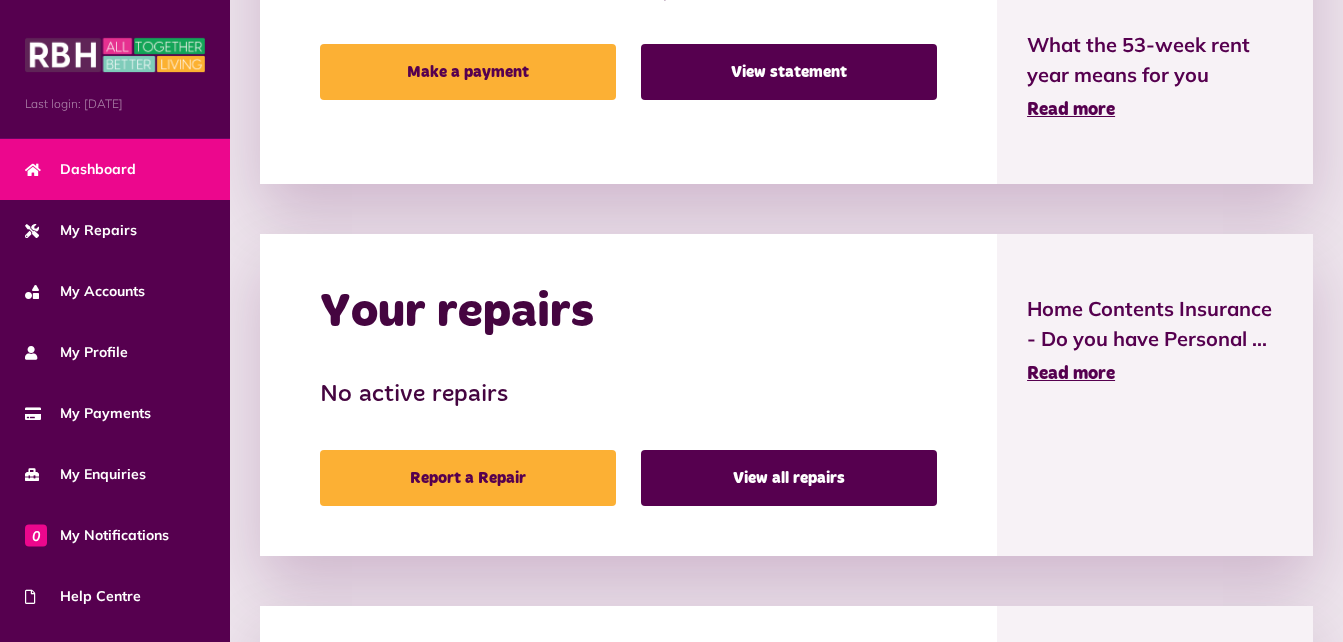 click on "HELP CENTRE
From neighbourhood issues to money advice, use our new help centre to find answers to your questions or report issues.
Search
Your rent
In summary
£795.85  (CREDIT)
Your account balance is currently  £795.85  in  credit
Make a payment
View statement
Read more" at bounding box center [786, 261] 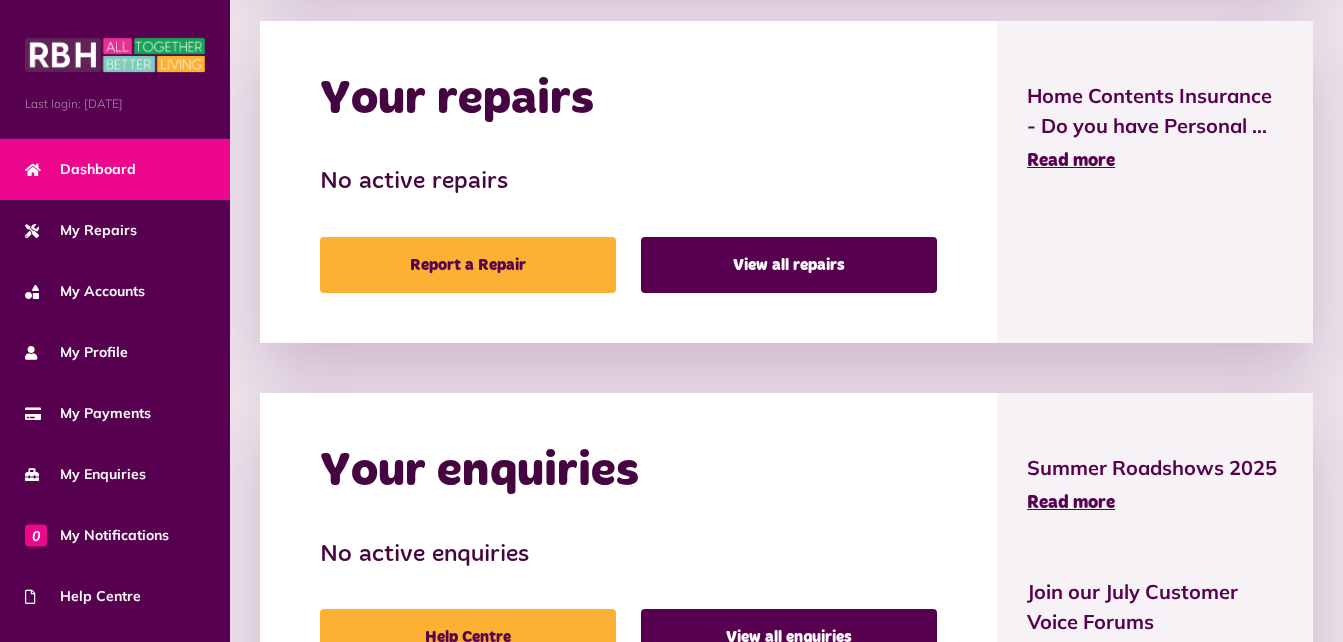 scroll, scrollTop: 1060, scrollLeft: 0, axis: vertical 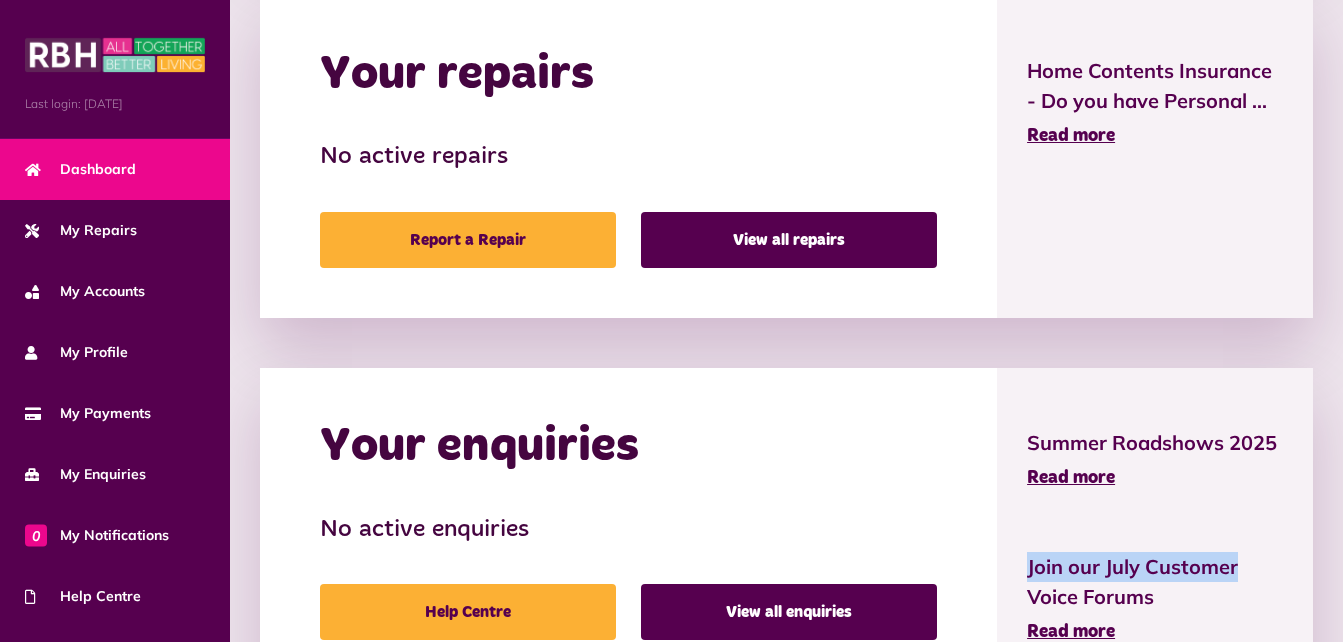 drag, startPoint x: 1338, startPoint y: 508, endPoint x: 1336, endPoint y: 525, distance: 17.117243 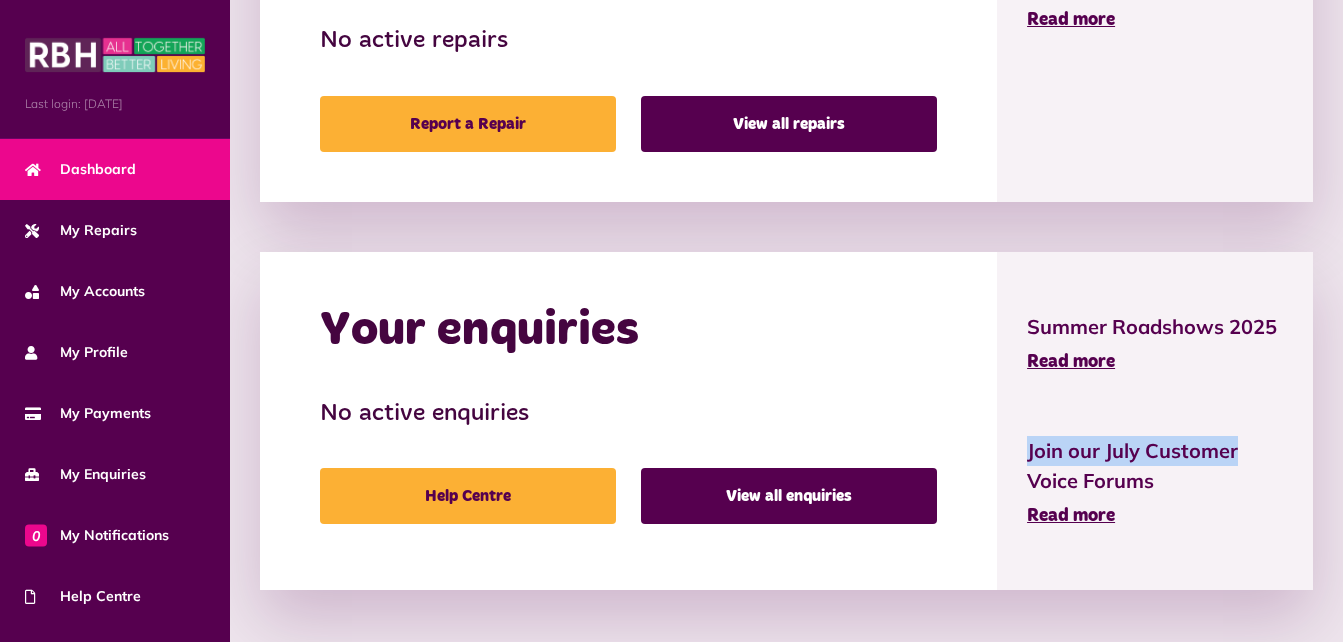 scroll, scrollTop: 1179, scrollLeft: 0, axis: vertical 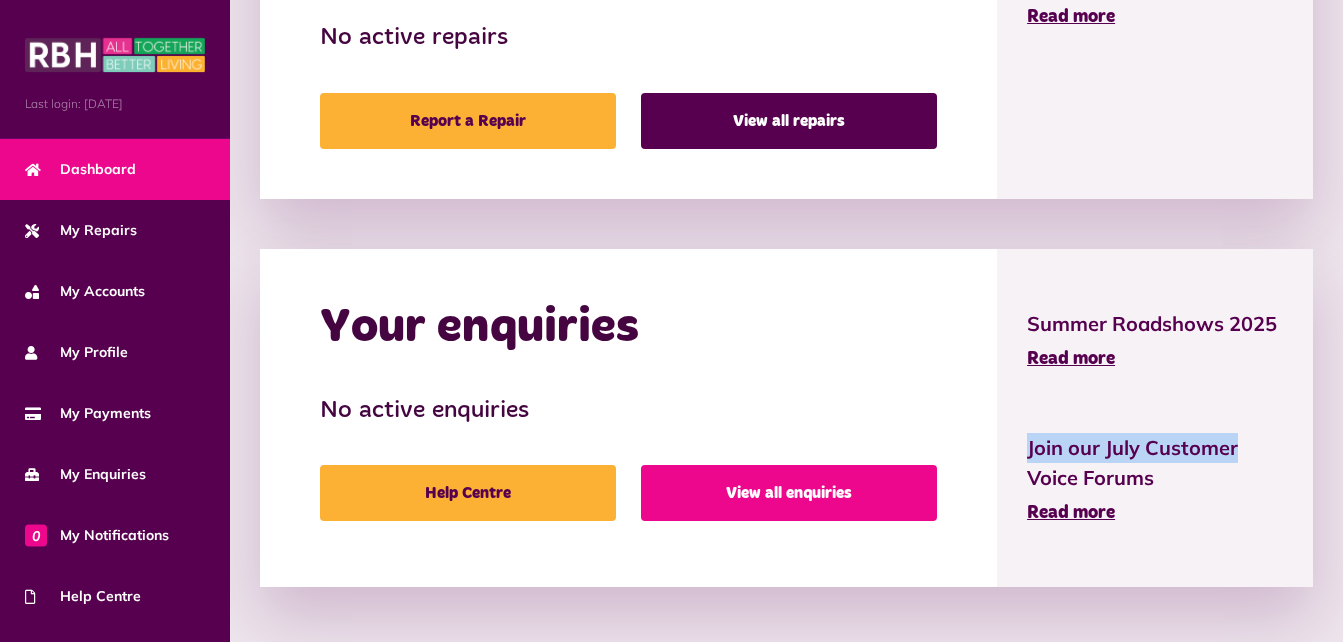 click on "View all enquiries" at bounding box center (789, 493) 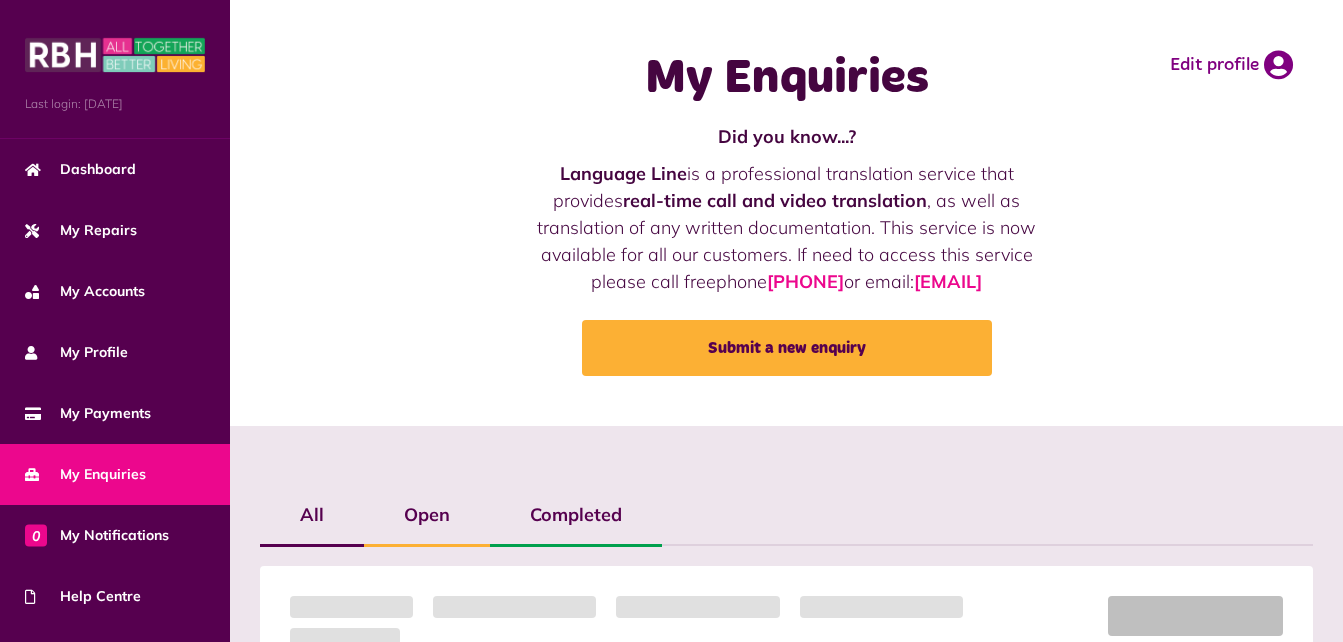 scroll, scrollTop: 0, scrollLeft: 0, axis: both 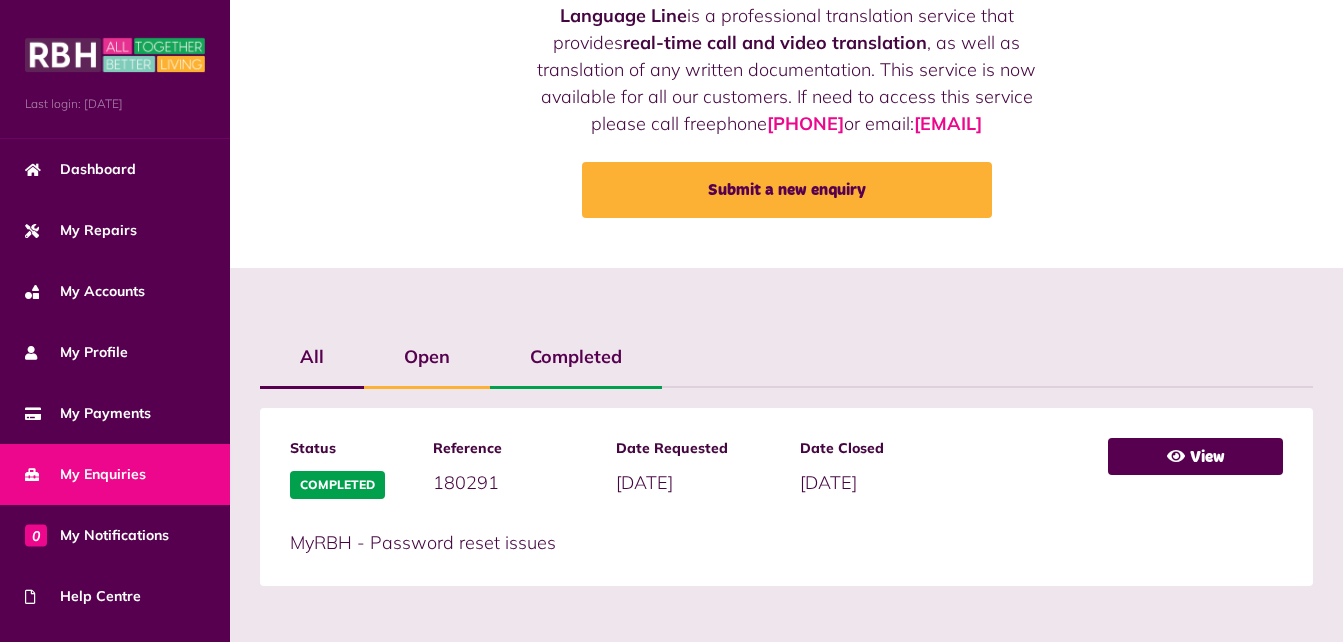 click on "All
Open
Completed" at bounding box center (786, 457) 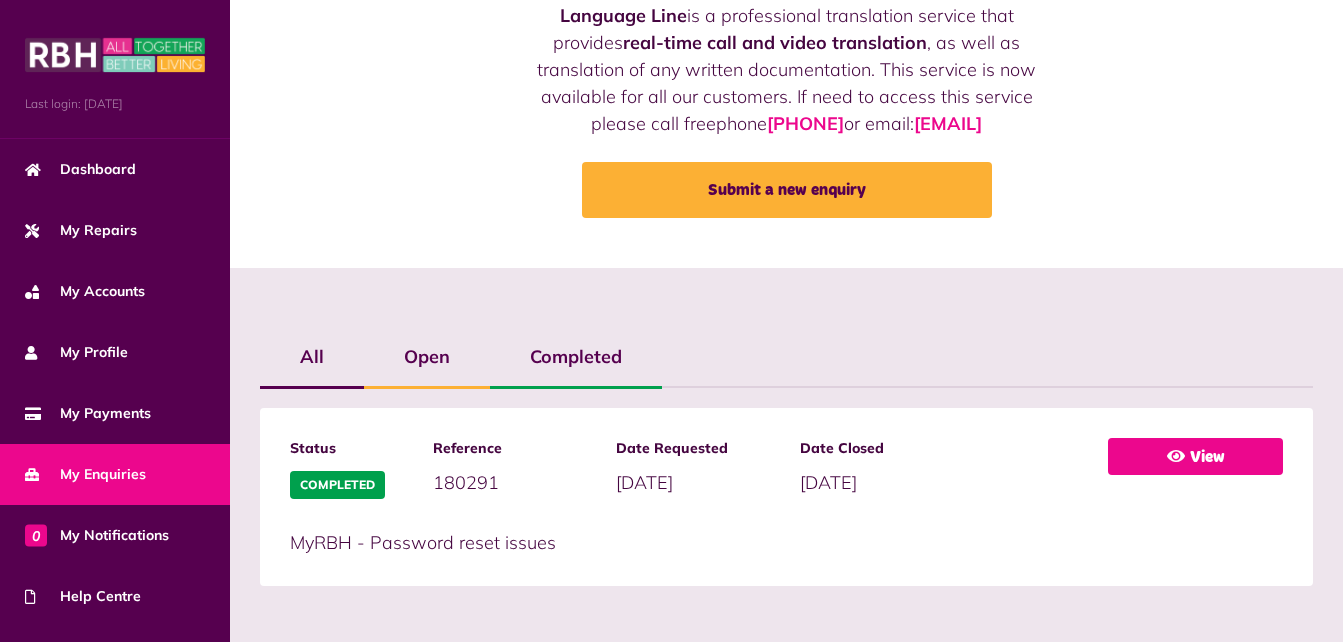 click on "View" at bounding box center [1195, 456] 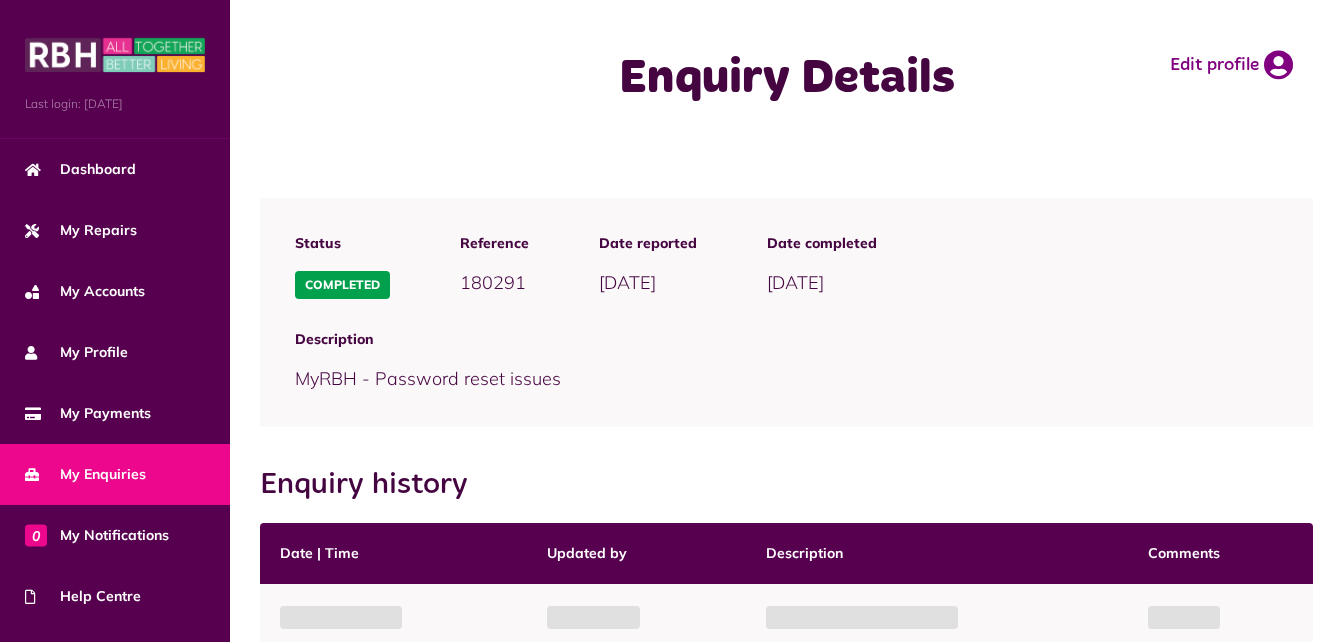 scroll, scrollTop: 0, scrollLeft: 0, axis: both 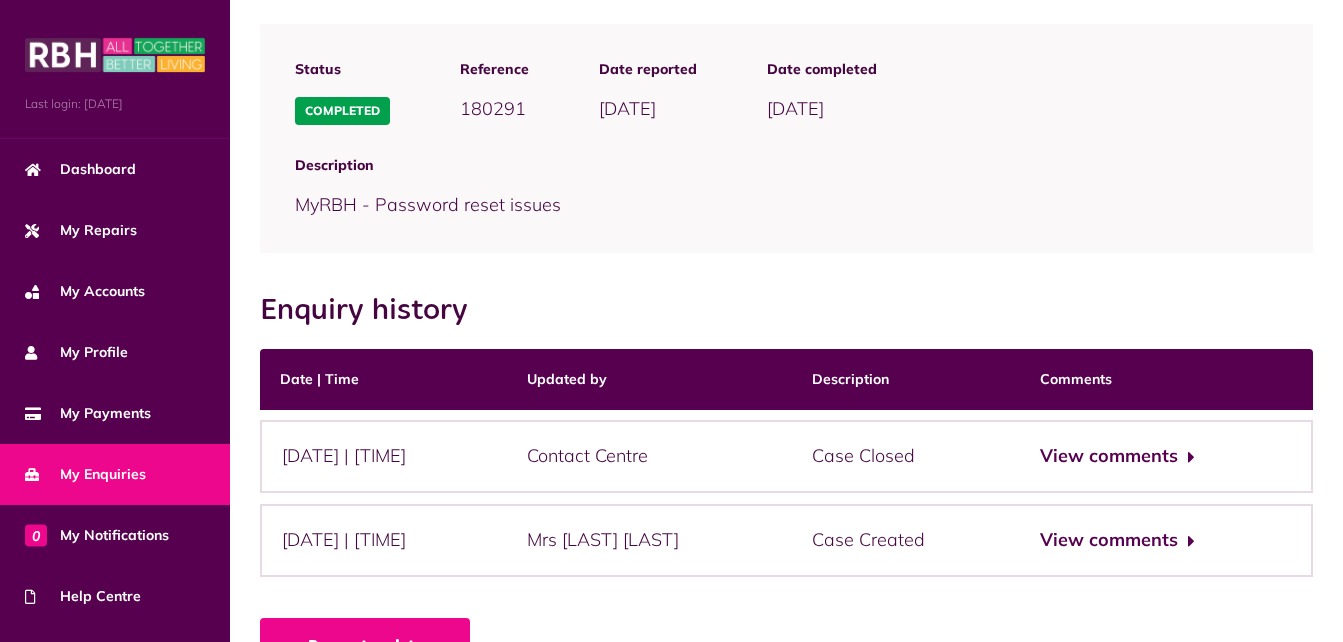 click on "Status
Completed
Reference
180291
Date reported
[DATE]" at bounding box center (786, 344) 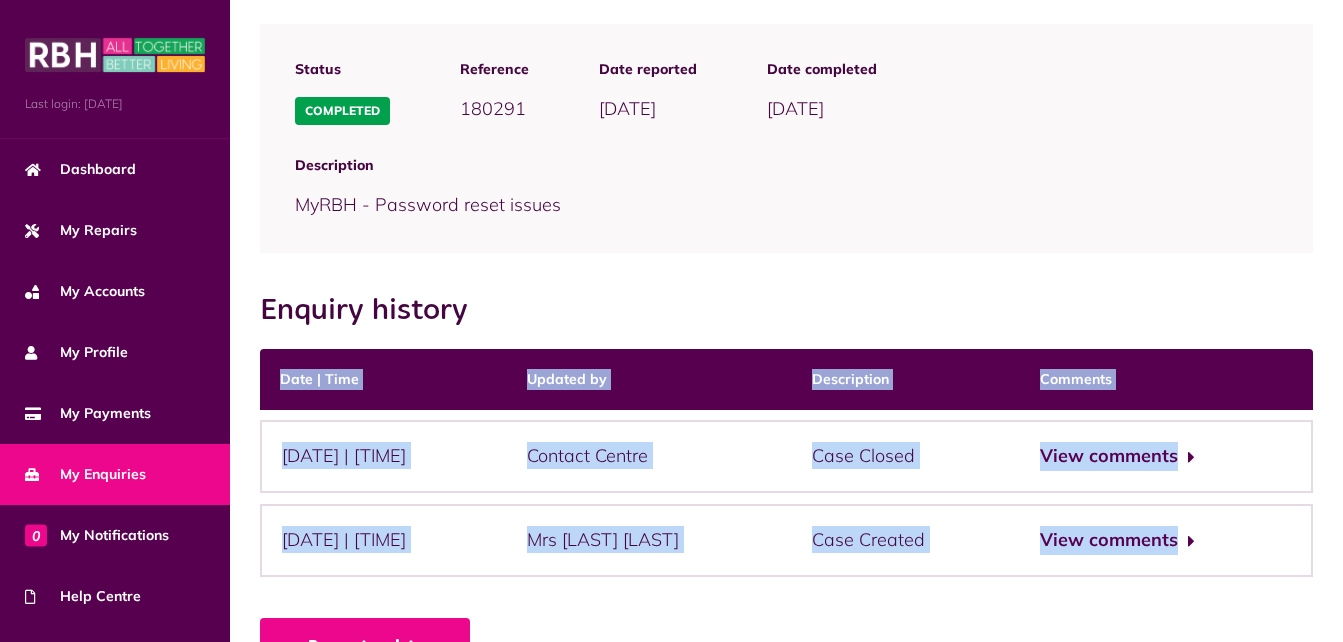 click on "Status
Completed
Reference
180291
Date reported
[DATE]" at bounding box center [786, 344] 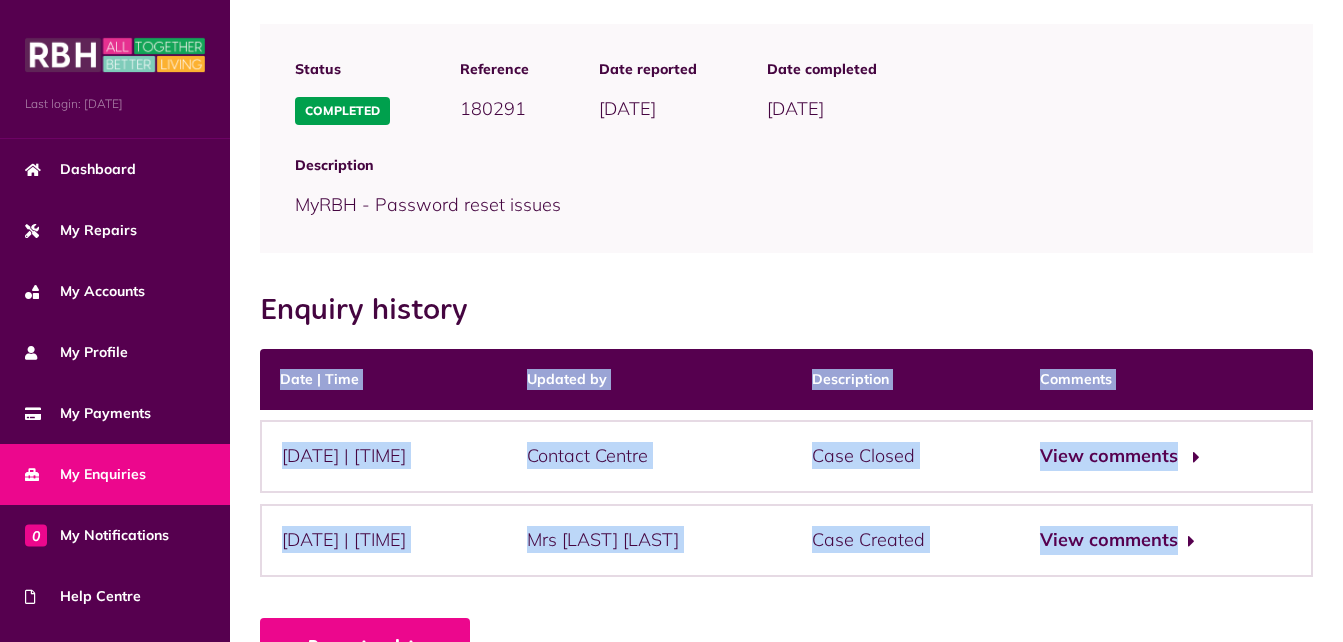 drag, startPoint x: 1328, startPoint y: 501, endPoint x: 1160, endPoint y: 455, distance: 174.1838 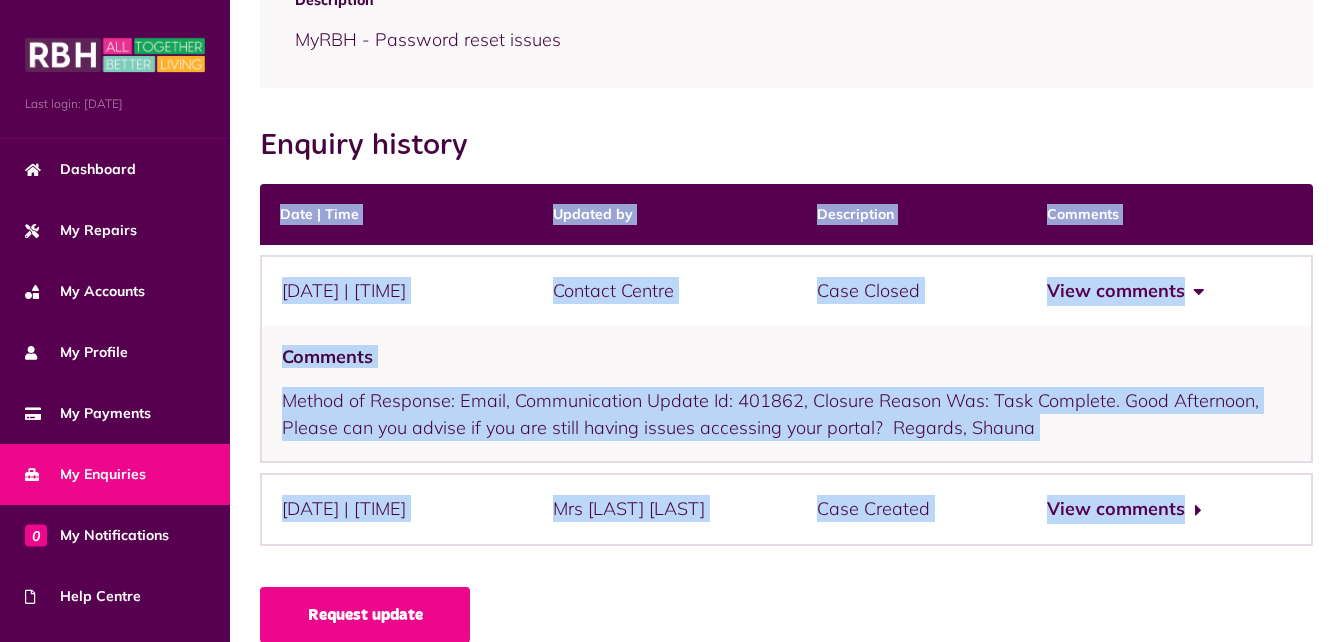 scroll, scrollTop: 342, scrollLeft: 0, axis: vertical 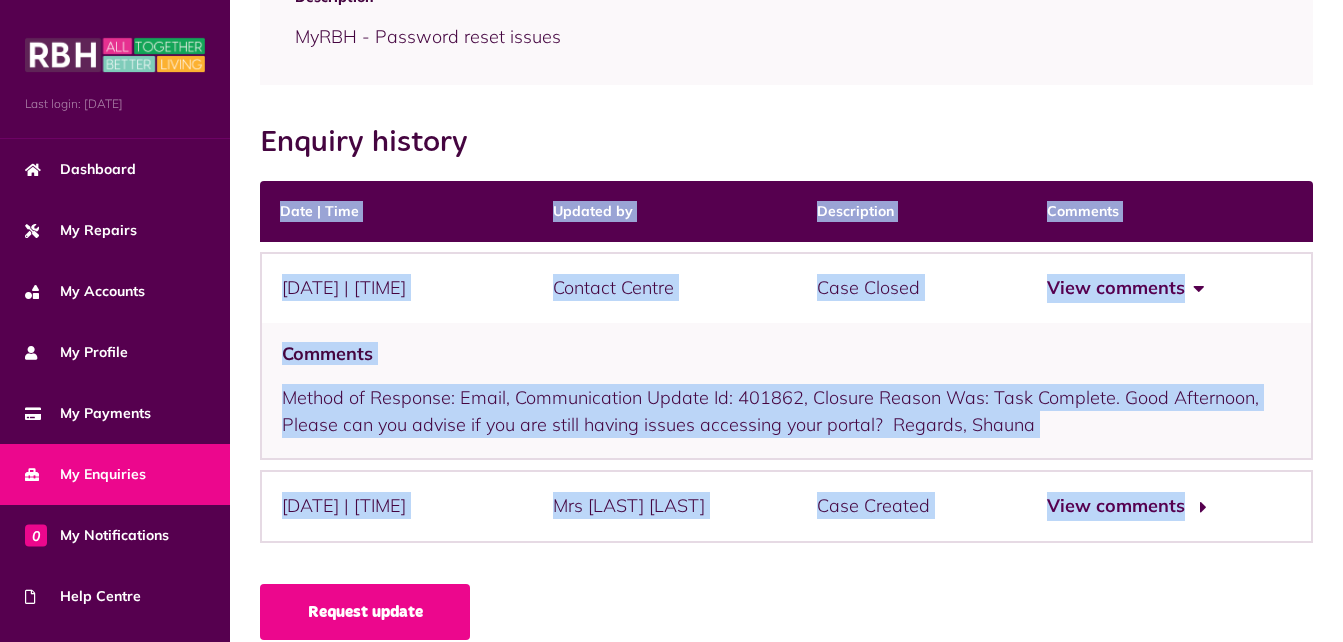 click on "View comments" at bounding box center [1124, 506] 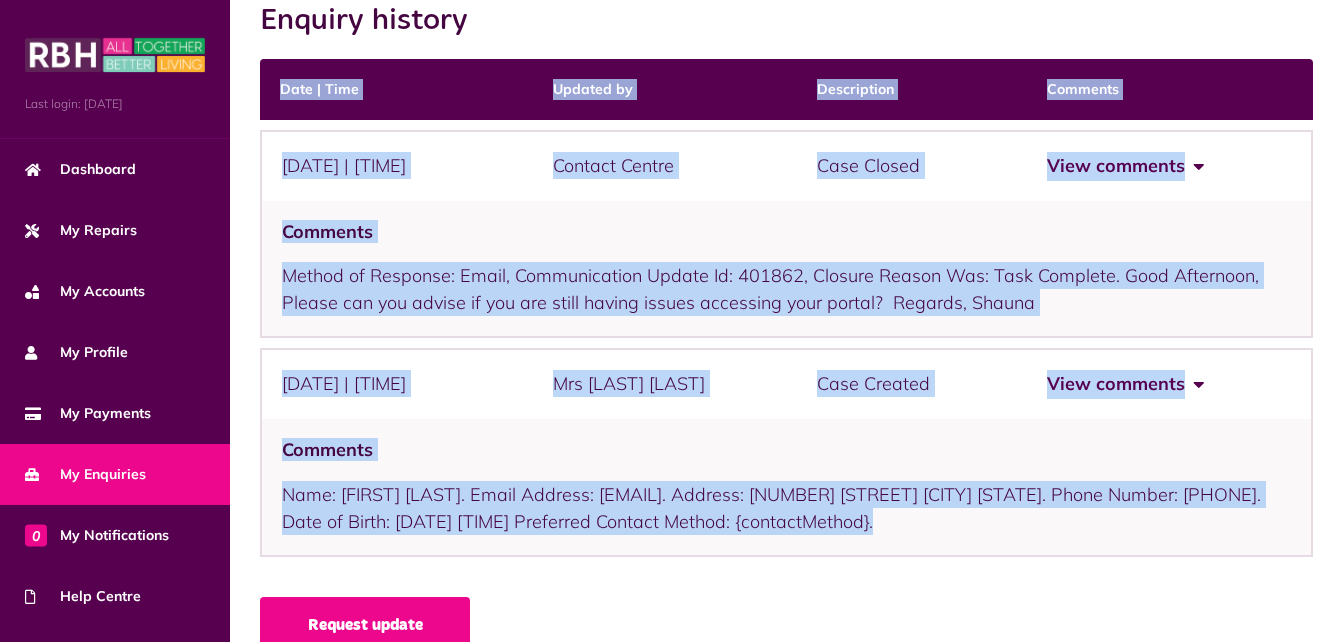 scroll, scrollTop: 492, scrollLeft: 0, axis: vertical 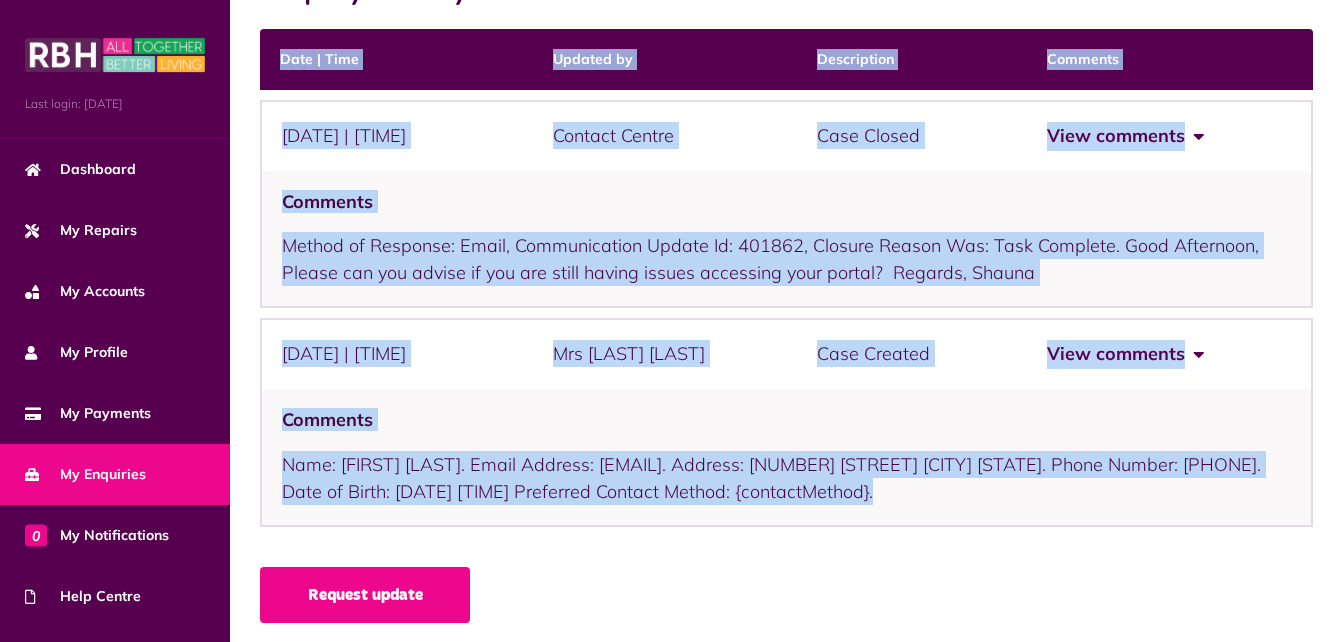 drag, startPoint x: 1335, startPoint y: 529, endPoint x: 1357, endPoint y: 442, distance: 89.73851 